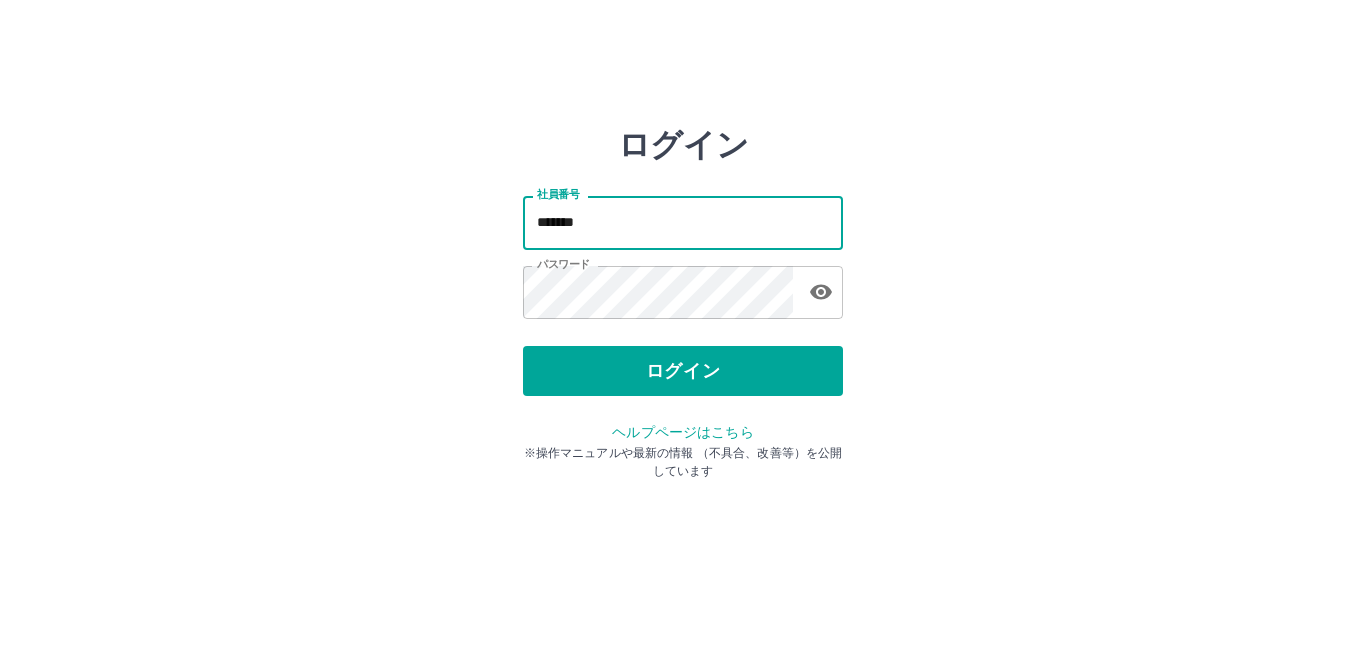 scroll, scrollTop: 0, scrollLeft: 0, axis: both 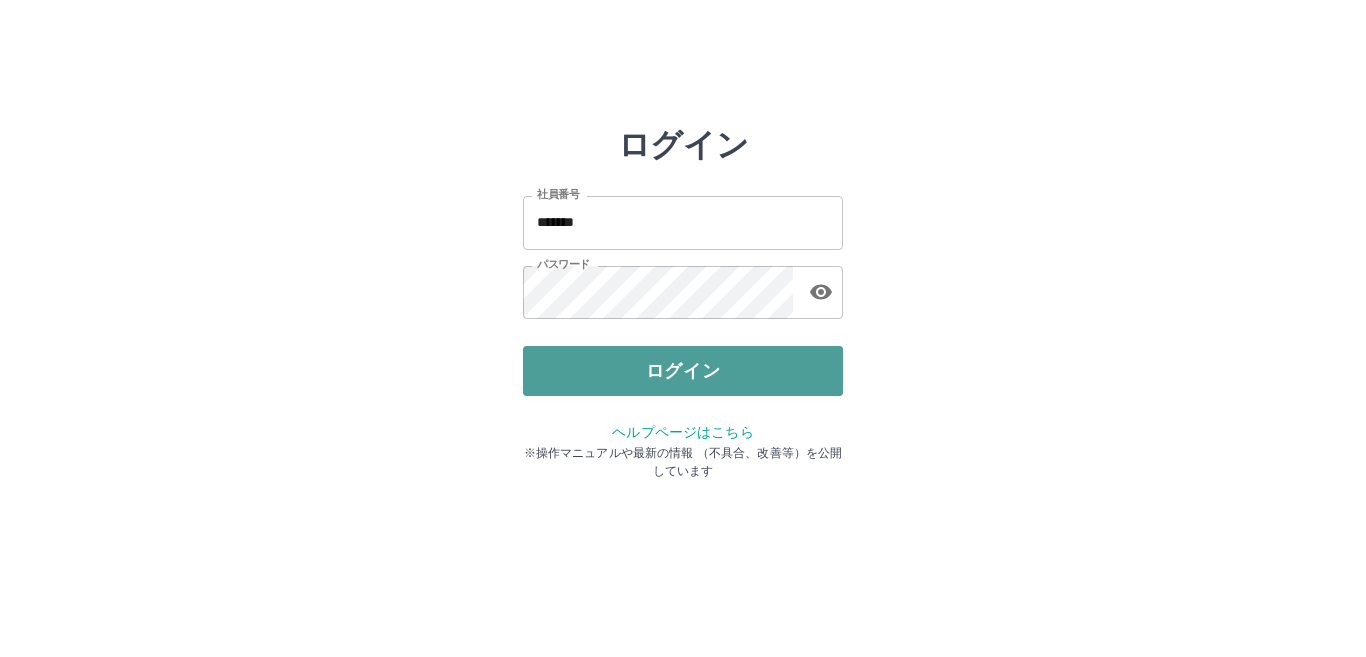 click on "ログイン" at bounding box center (683, 371) 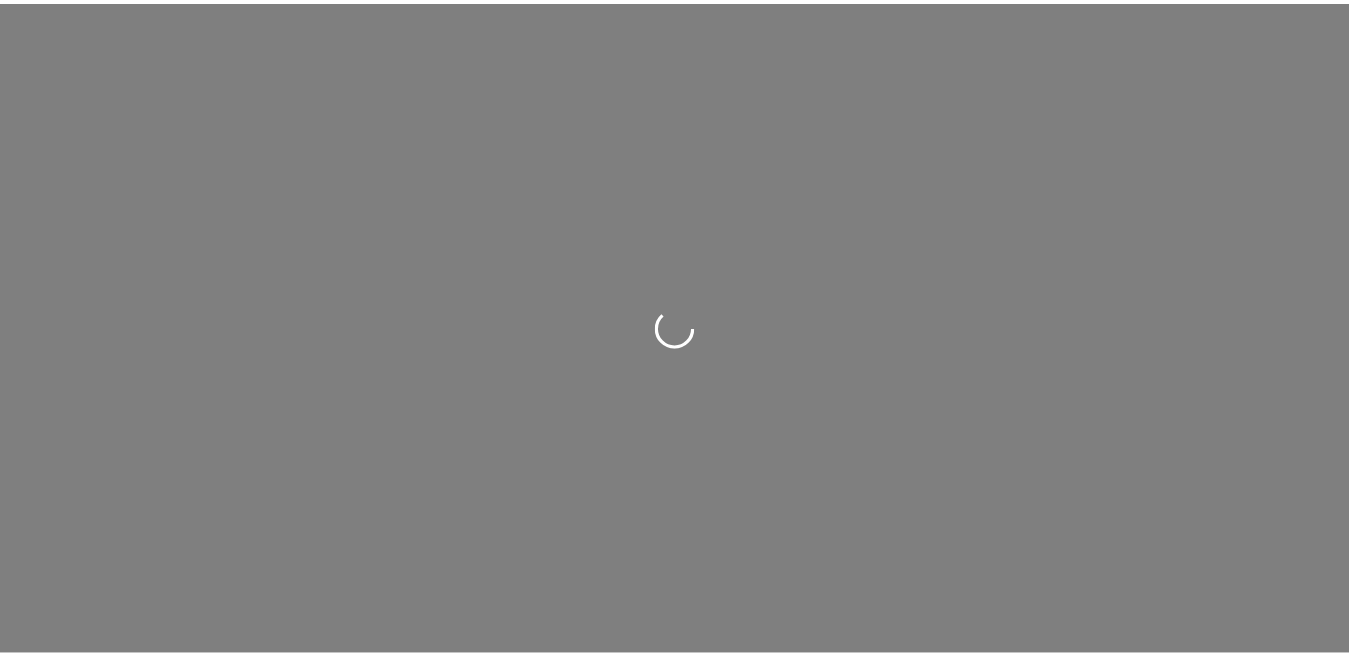 scroll, scrollTop: 0, scrollLeft: 0, axis: both 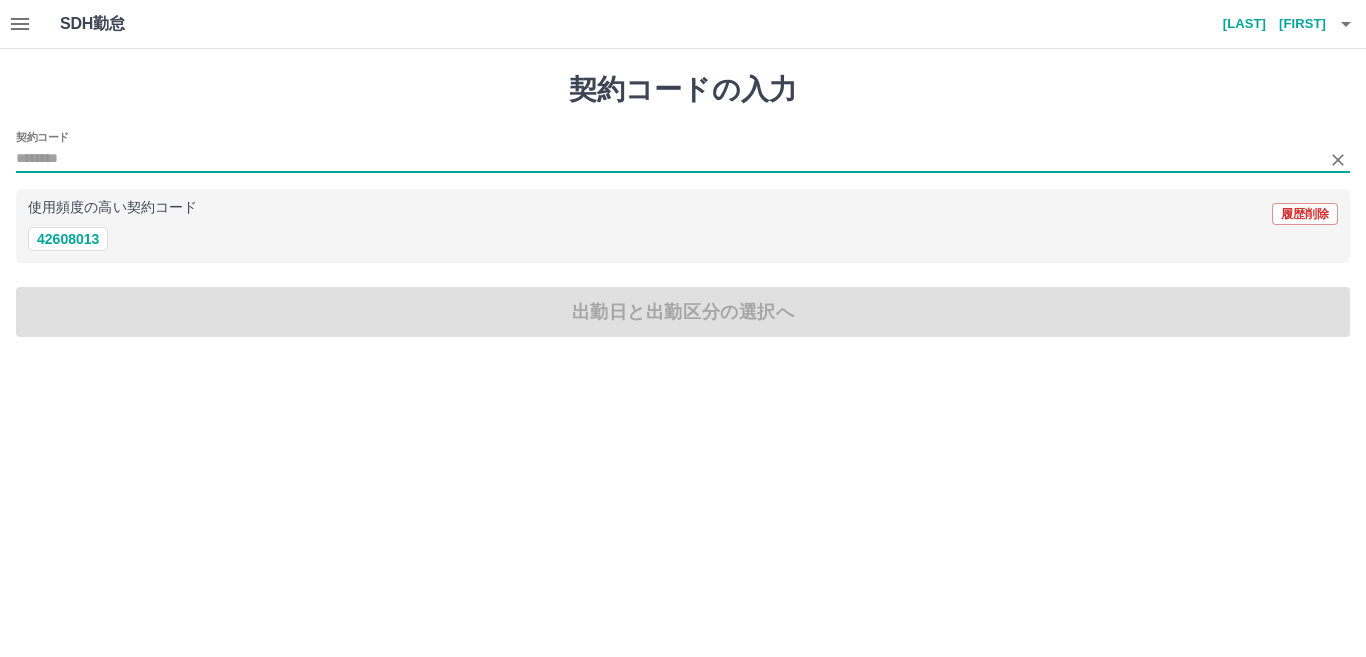 click on "契約コード" at bounding box center (668, 159) 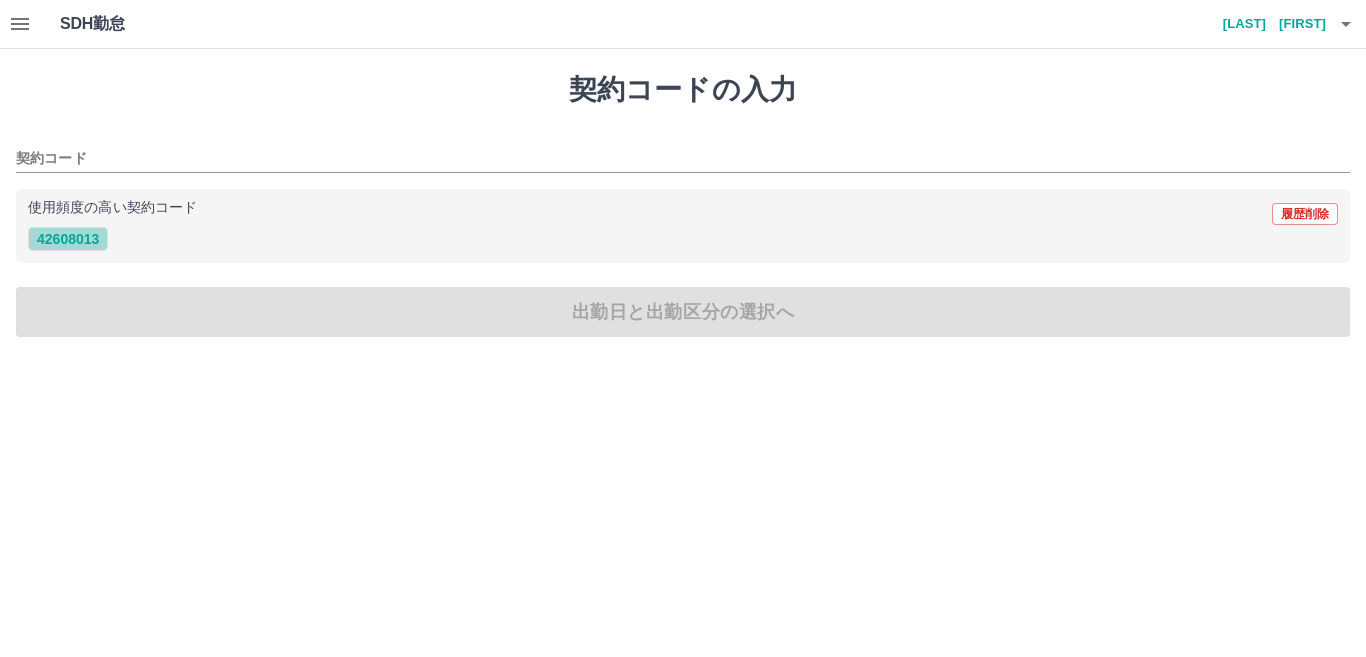 click on "42608013" at bounding box center (68, 239) 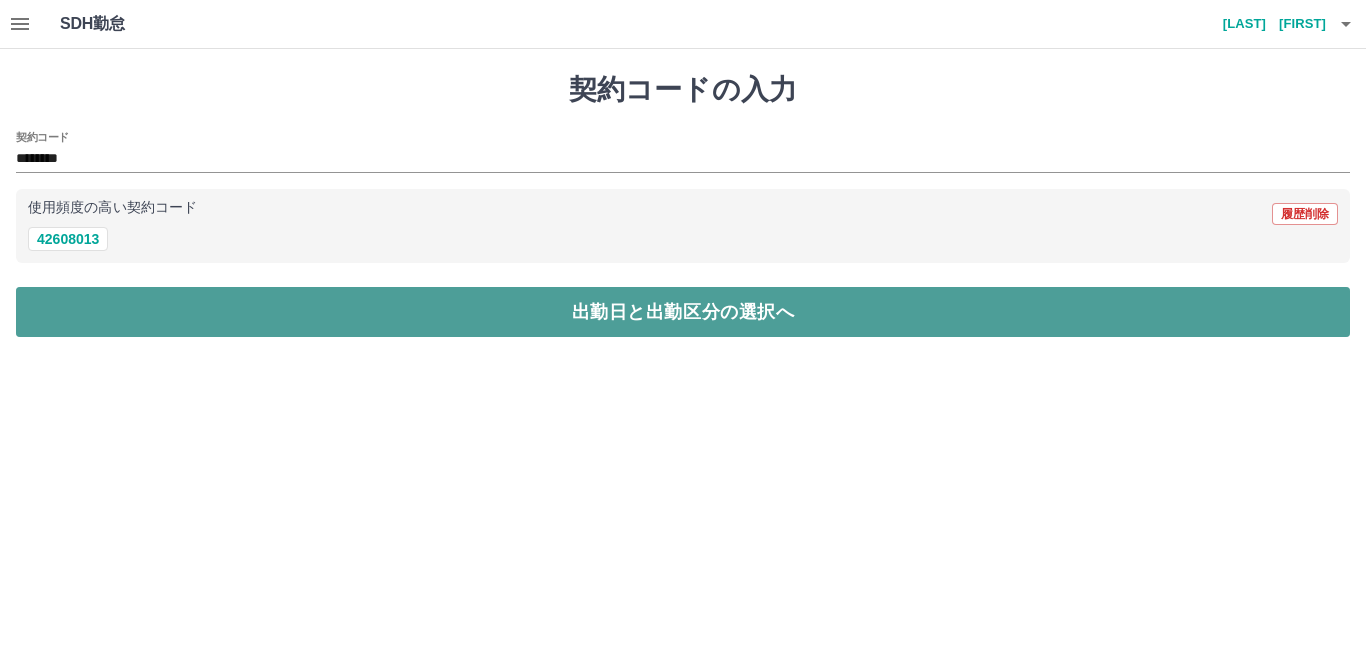 click on "出勤日と出勤区分の選択へ" at bounding box center (683, 312) 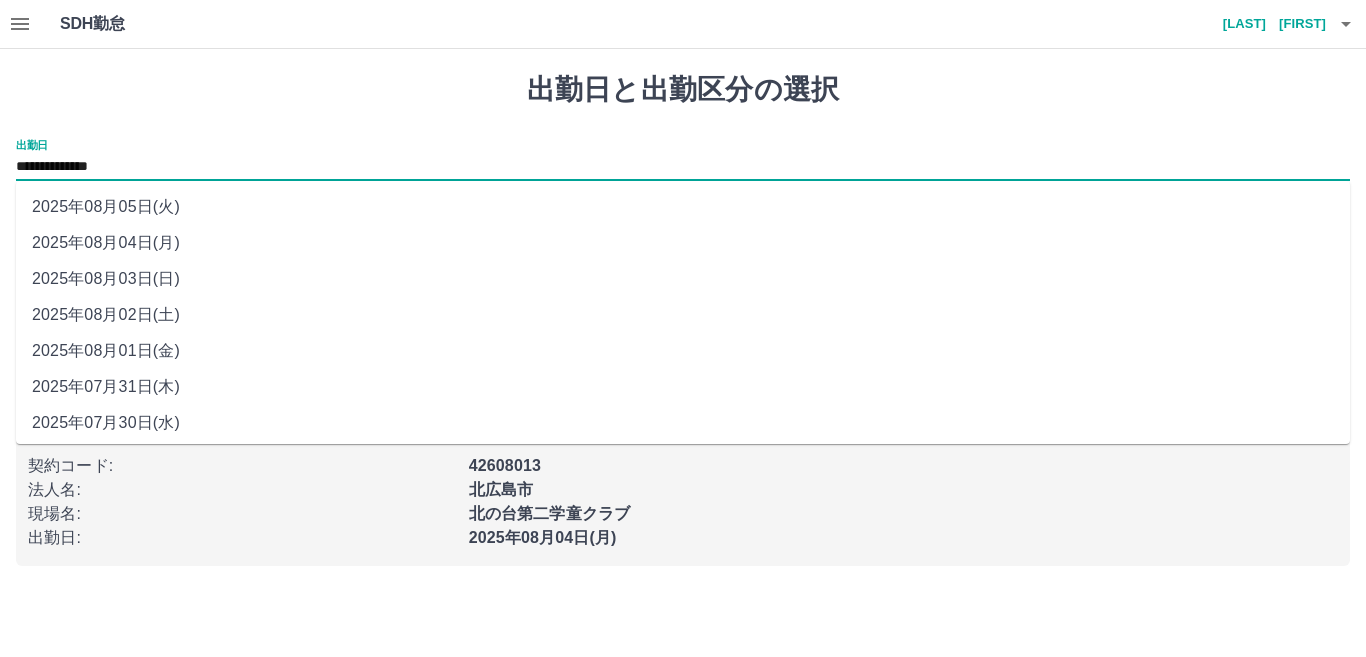 click on "**********" at bounding box center [683, 167] 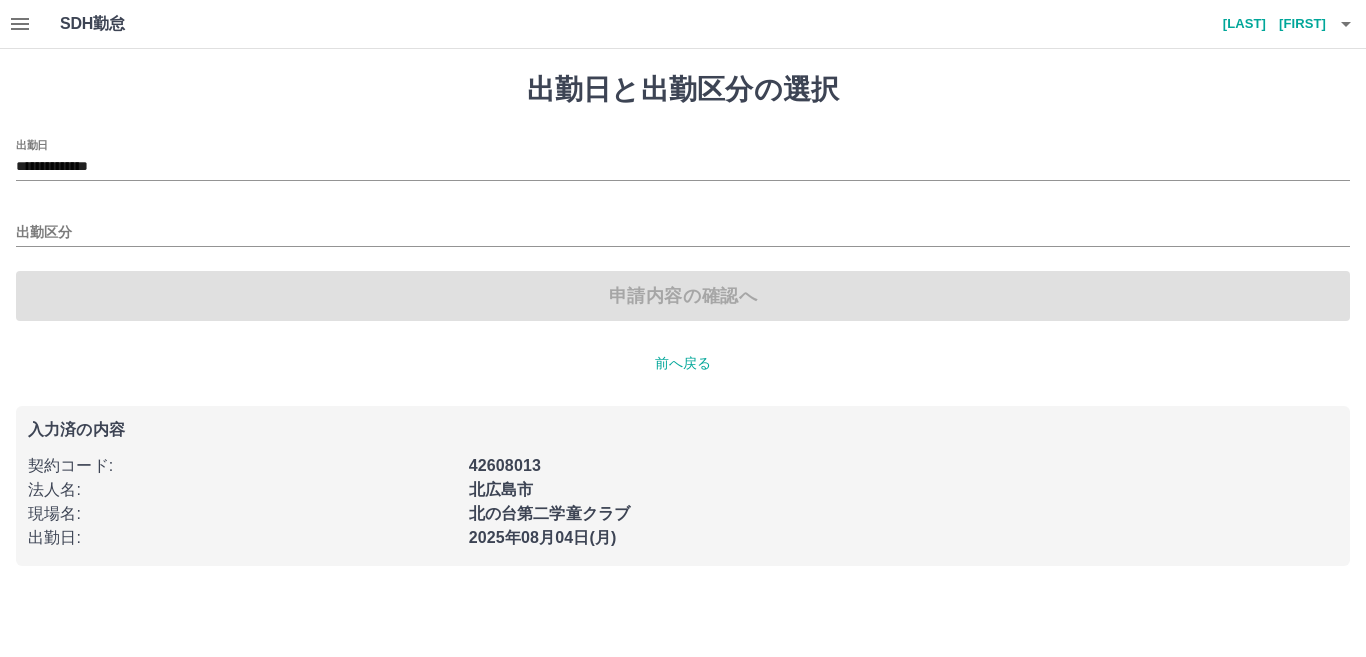 click on "**********" at bounding box center (683, 319) 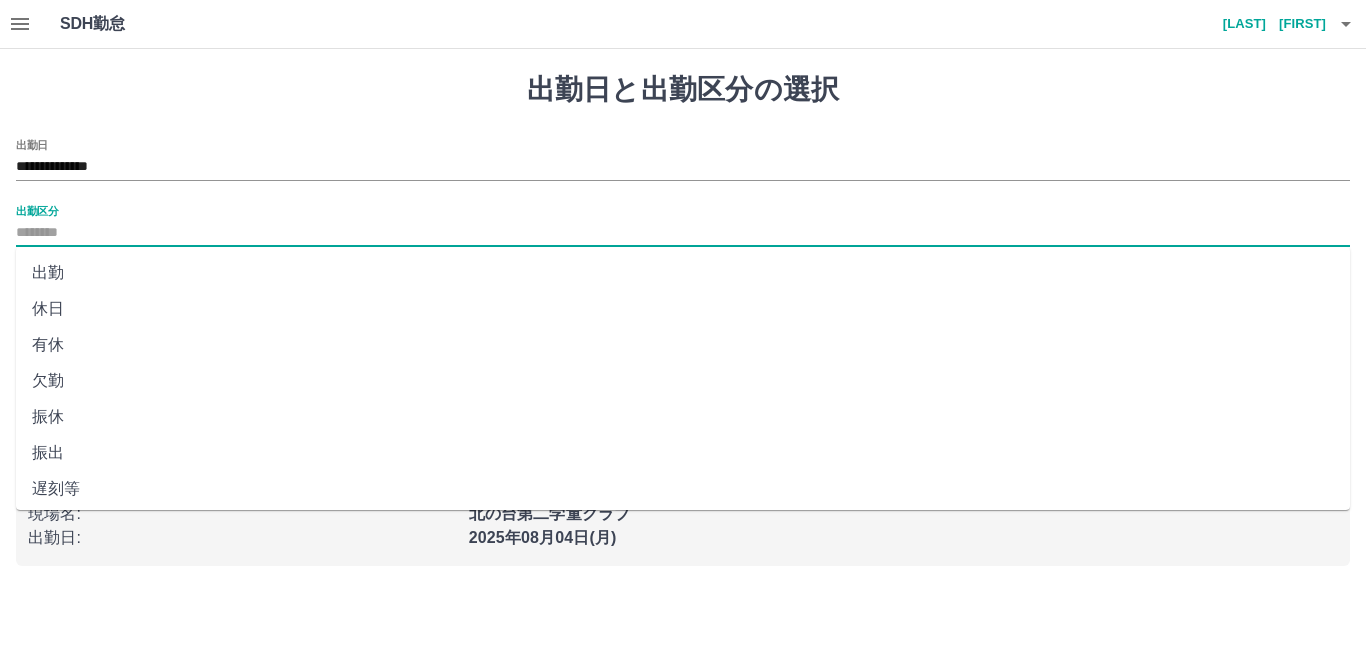 click on "出勤区分" at bounding box center [683, 233] 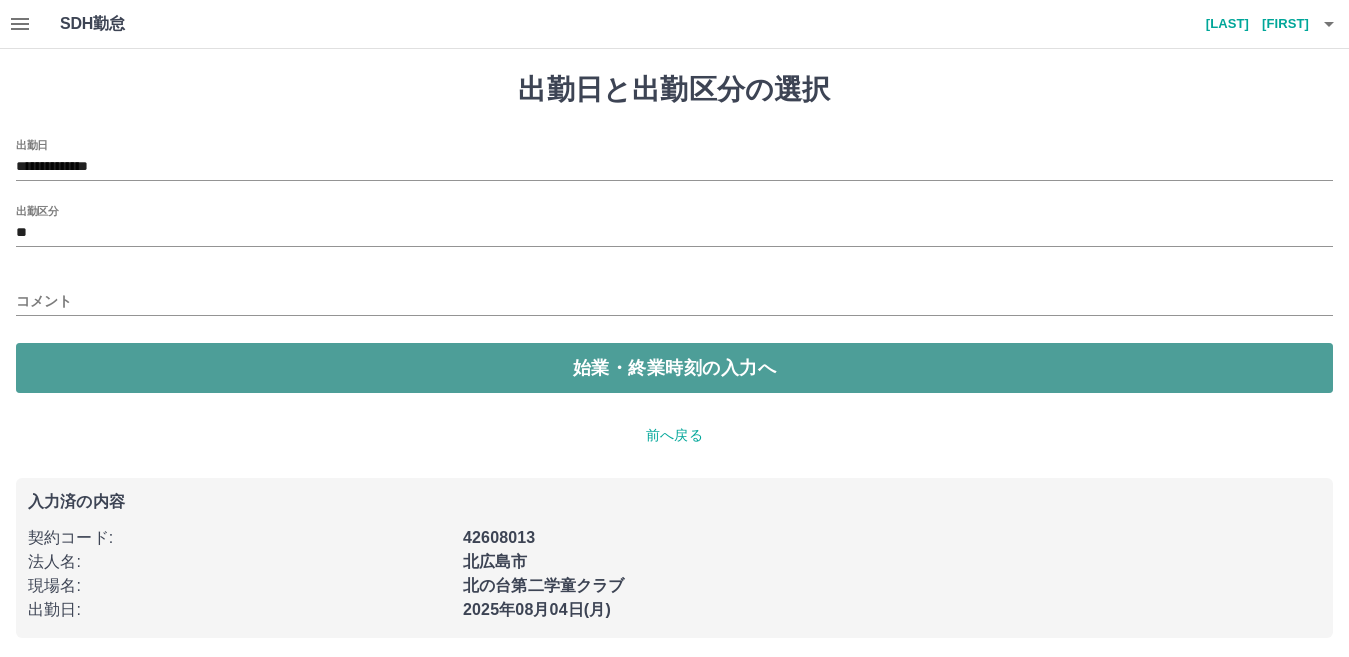 click on "始業・終業時刻の入力へ" at bounding box center [674, 368] 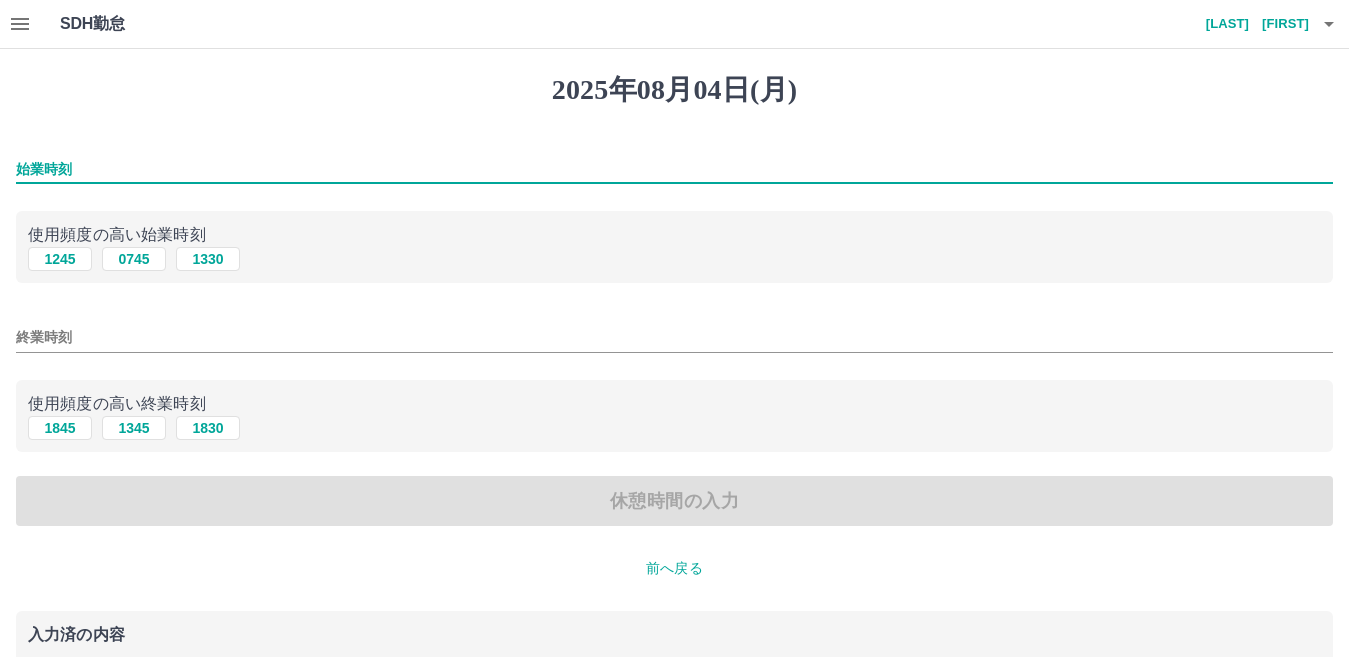click on "始業時刻" at bounding box center [674, 169] 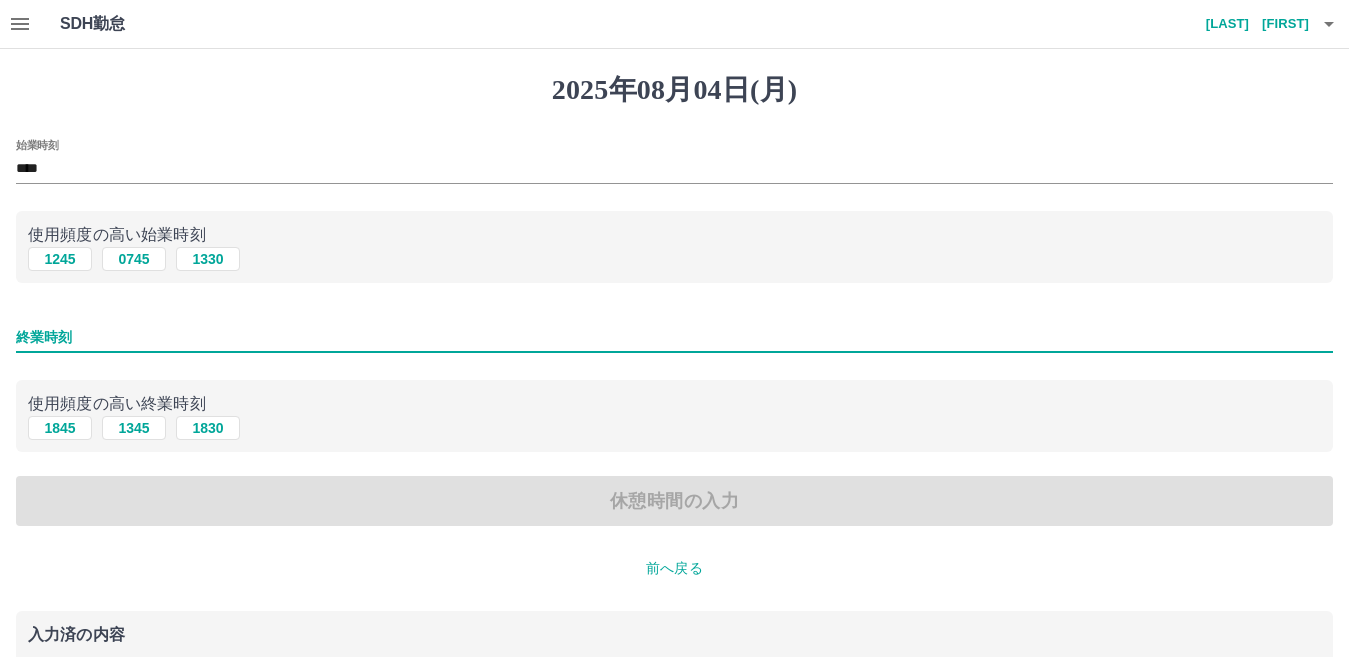 click on "終業時刻" at bounding box center (674, 337) 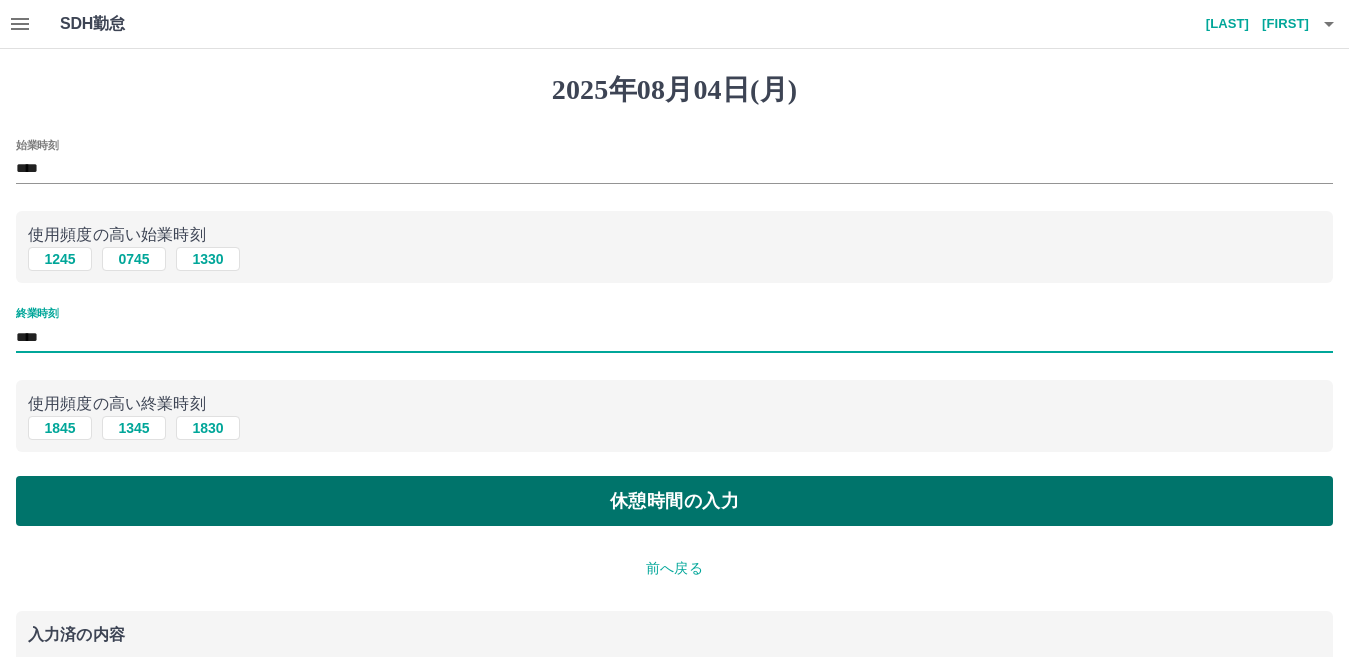 type on "****" 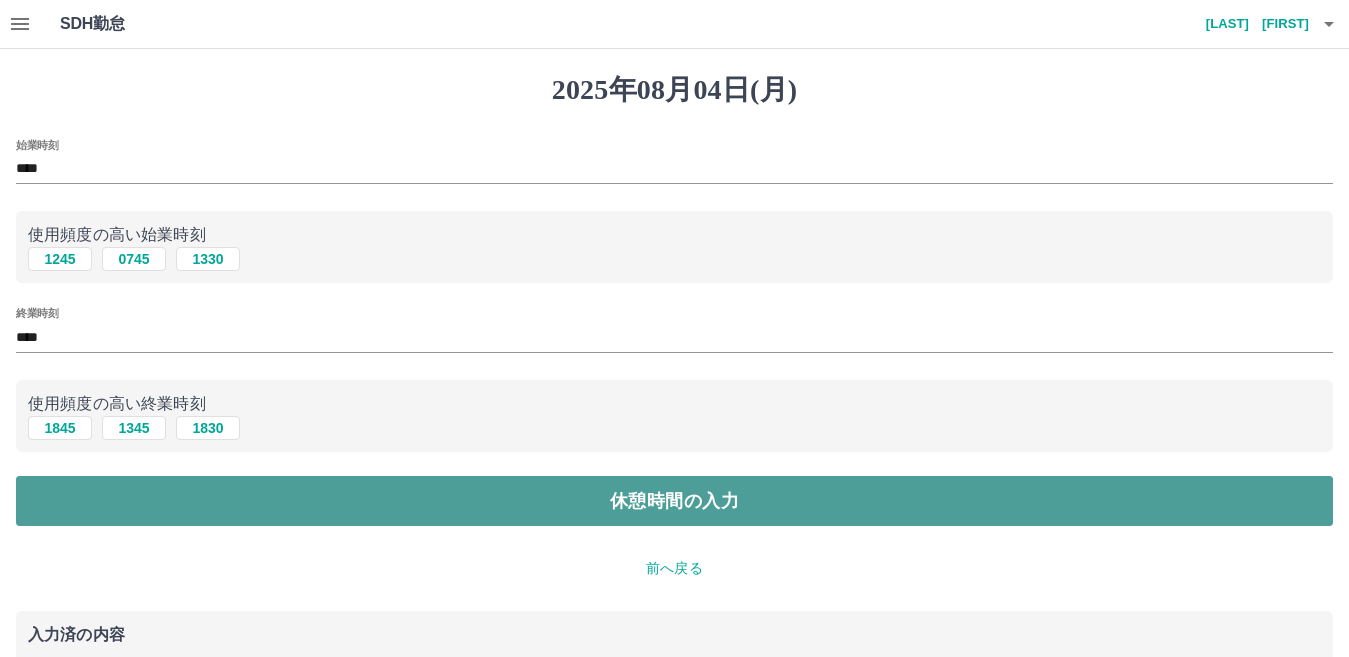click on "休憩時間の入力" at bounding box center (674, 501) 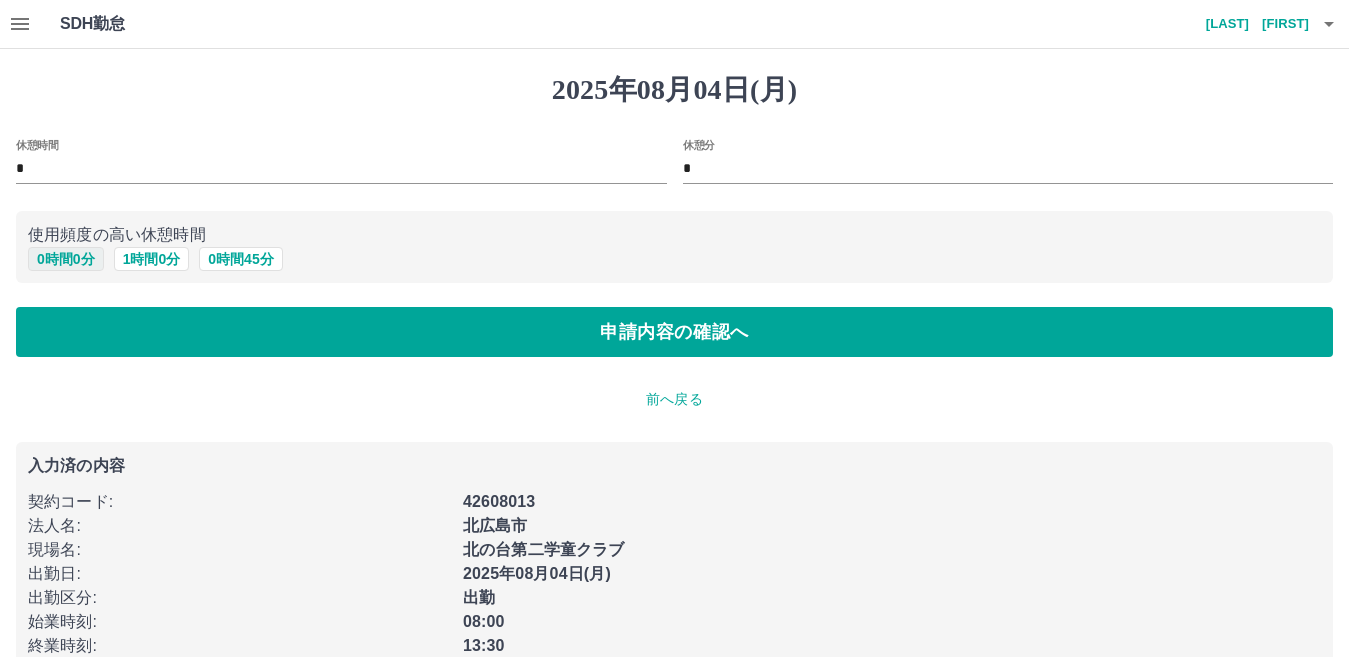 click on "0 時間 0 分" at bounding box center (66, 259) 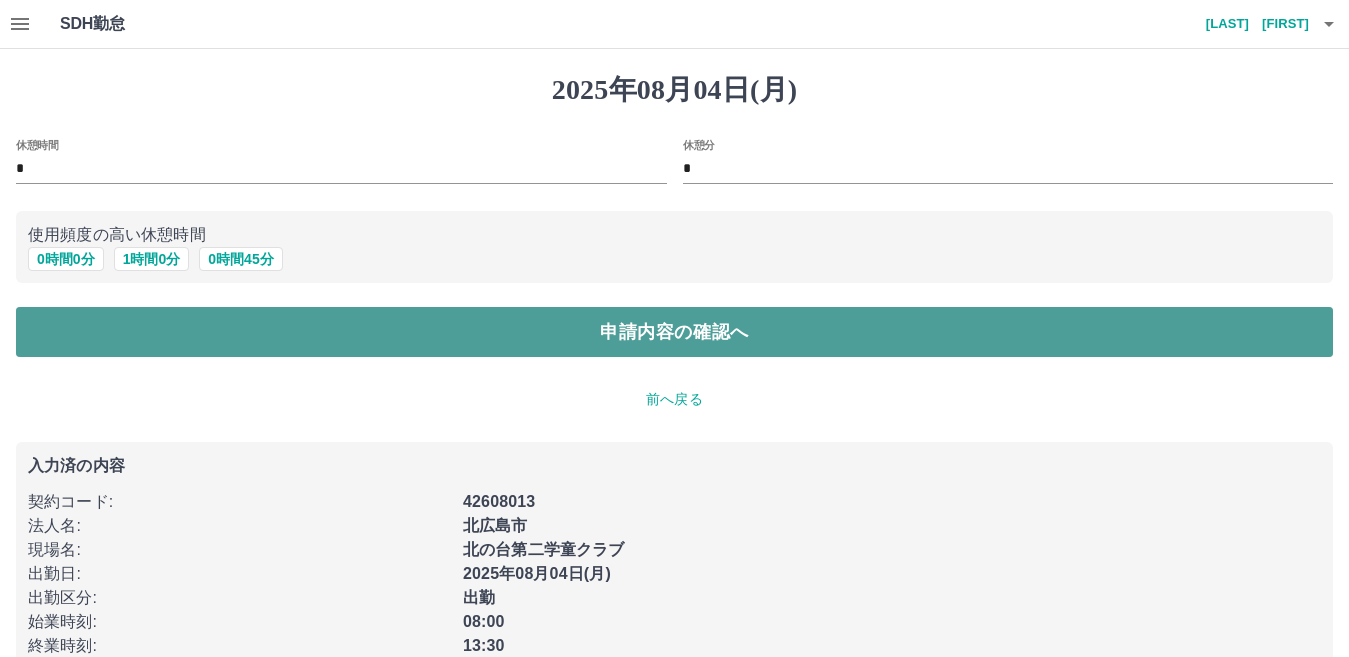 click on "申請内容の確認へ" at bounding box center (674, 332) 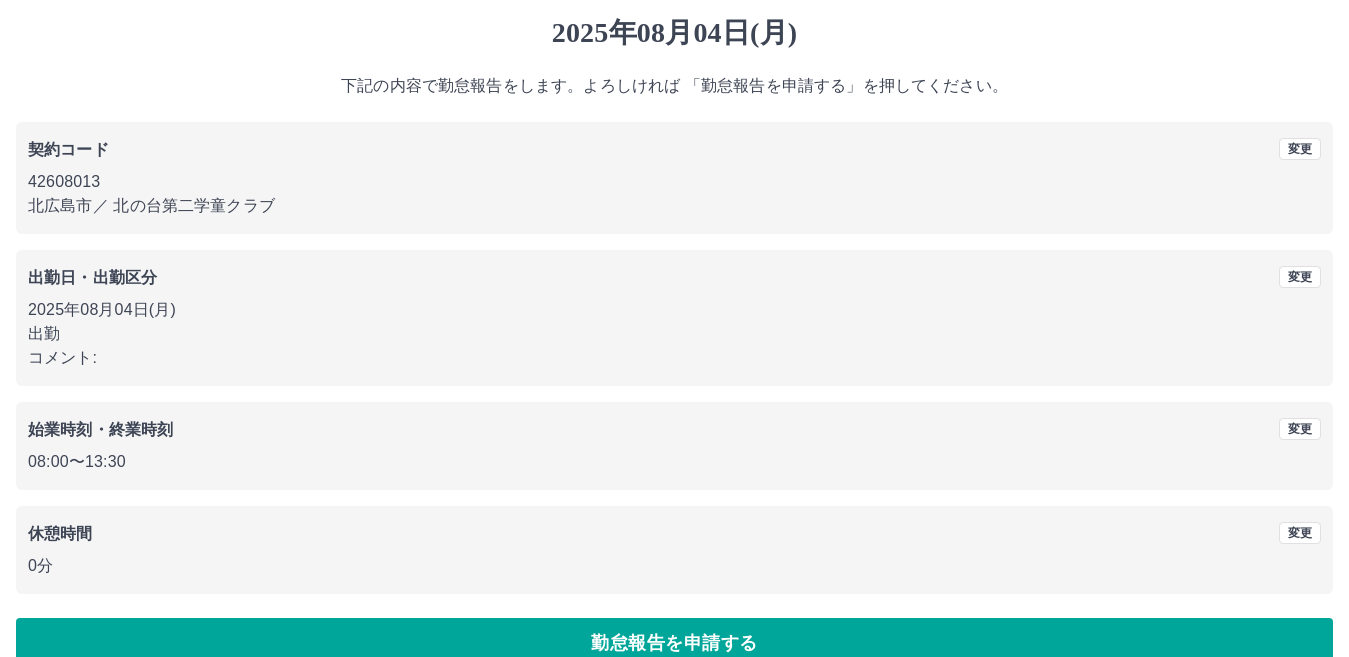 scroll, scrollTop: 92, scrollLeft: 0, axis: vertical 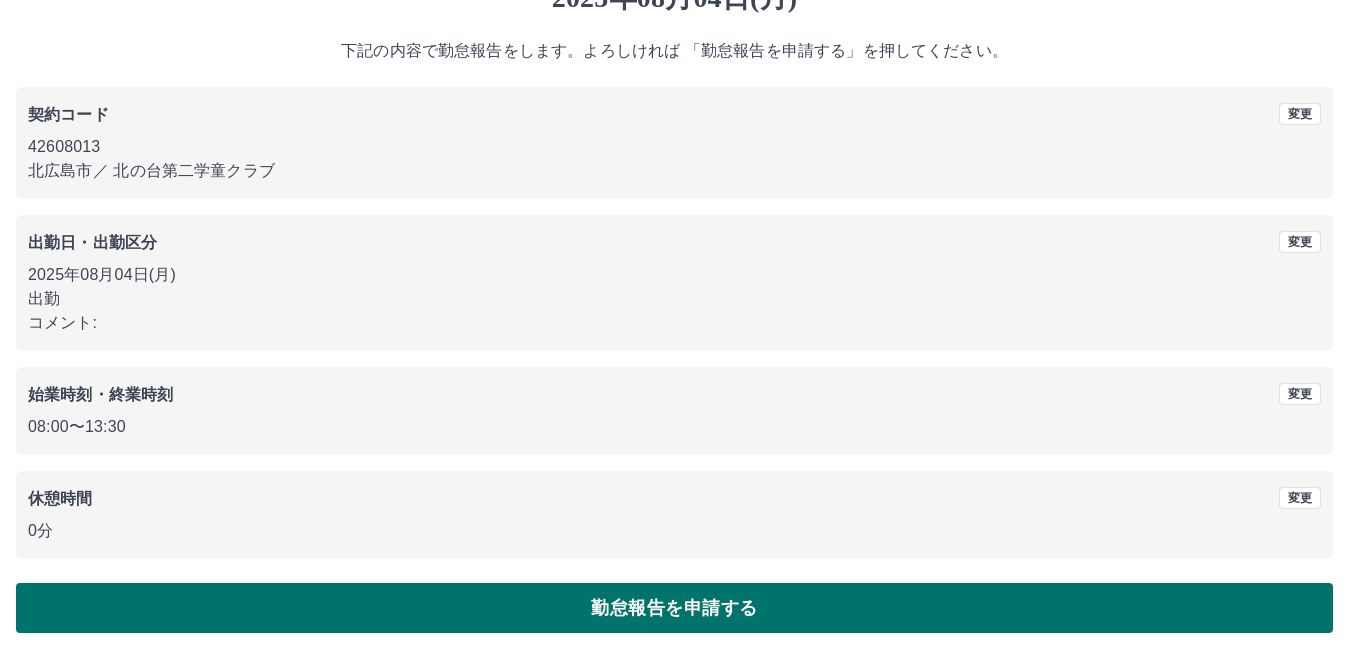 click on "勤怠報告を申請する" at bounding box center [674, 608] 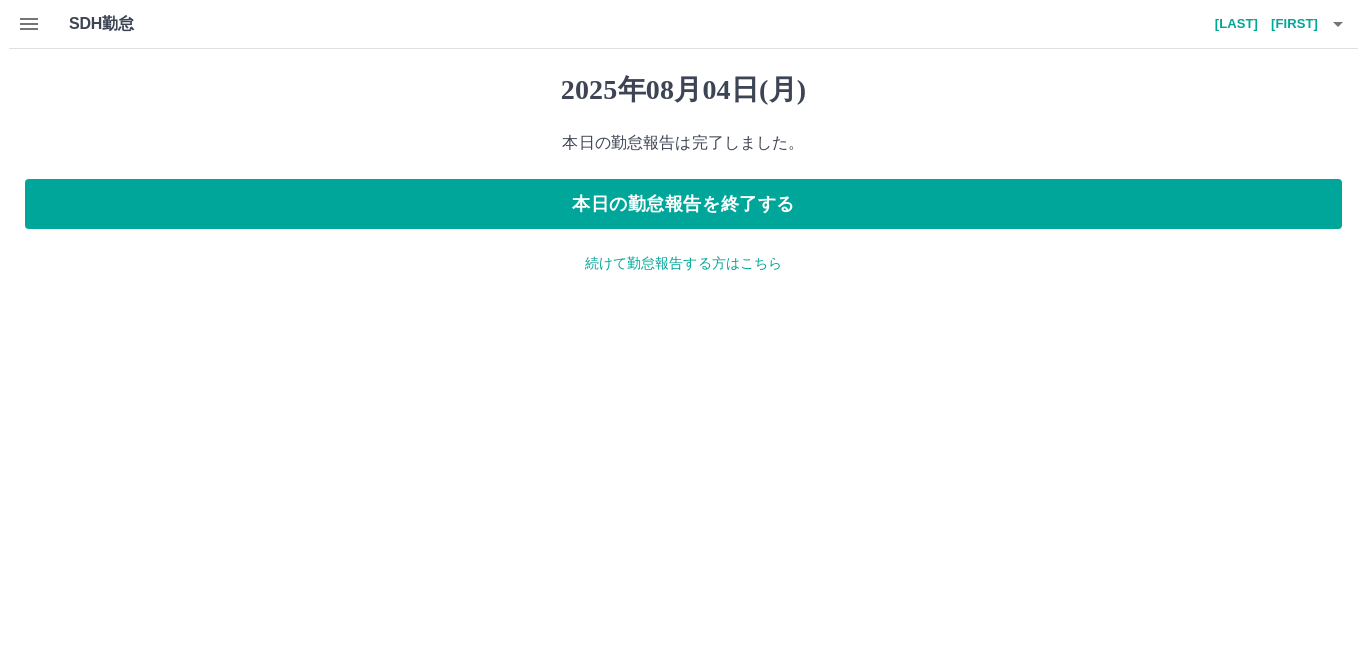 scroll, scrollTop: 0, scrollLeft: 0, axis: both 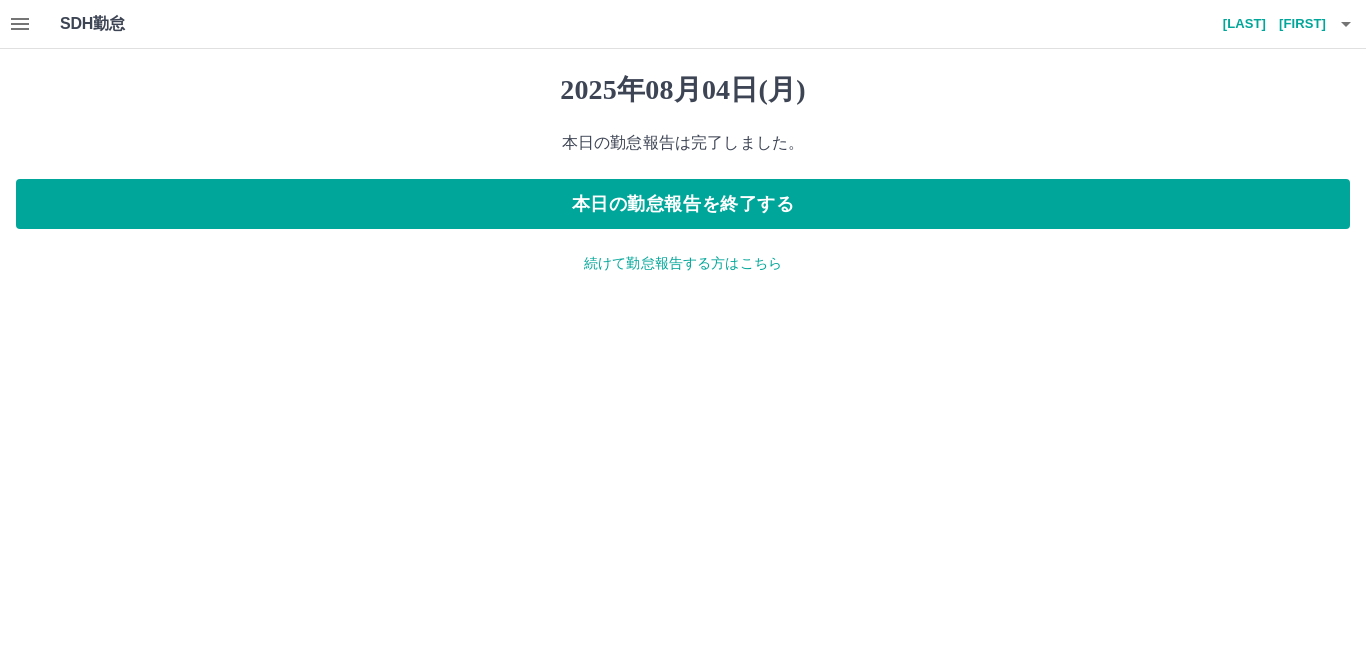 click on "続けて勤怠報告する方はこちら" at bounding box center [683, 263] 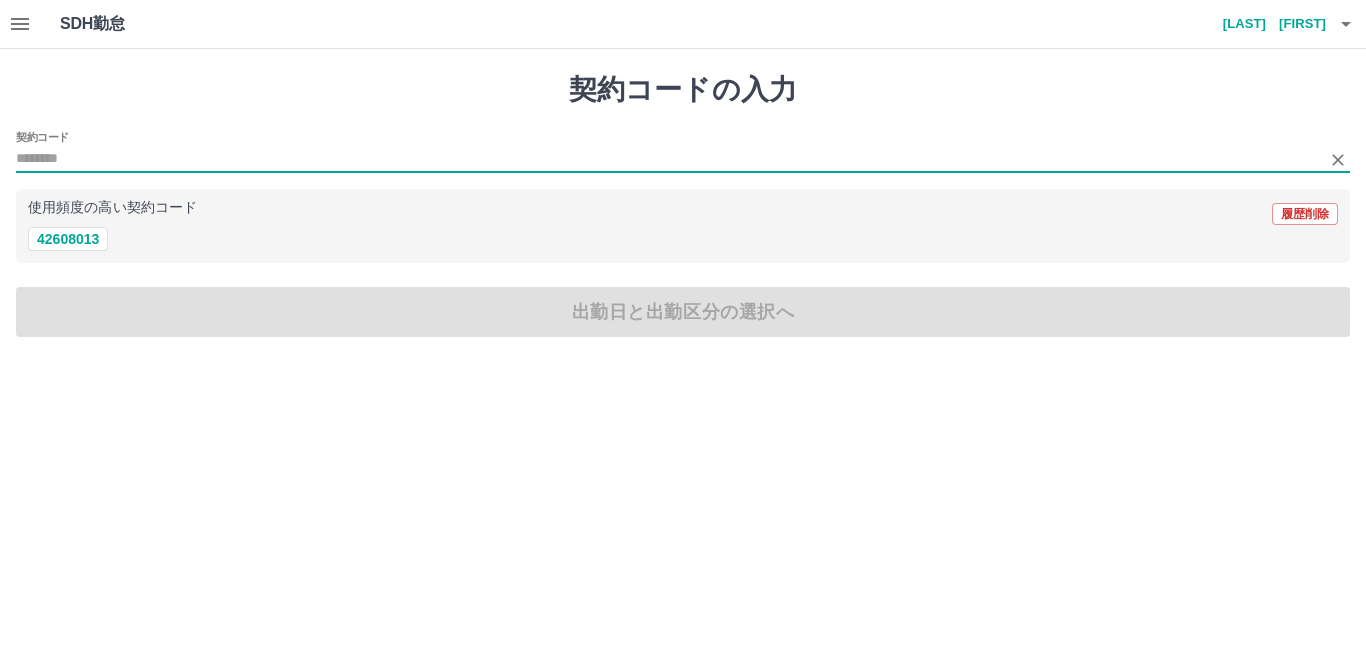 click on "契約コード" at bounding box center [668, 159] 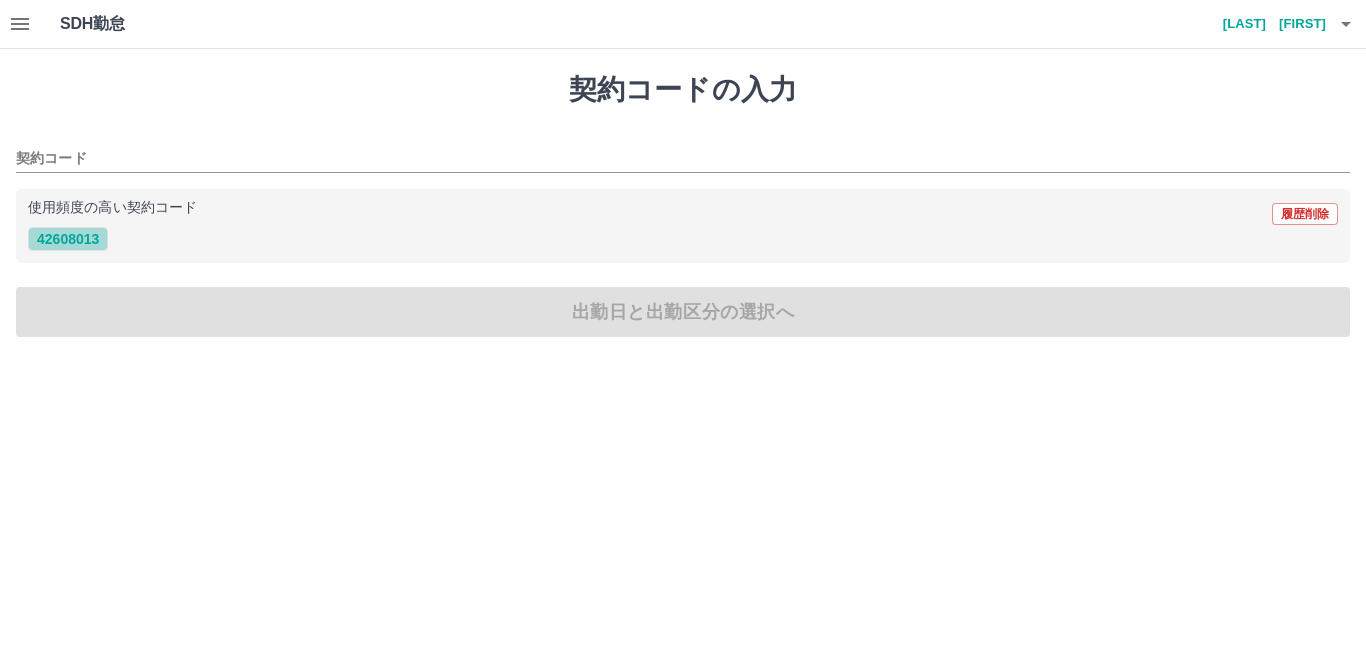 click on "42608013" at bounding box center (68, 239) 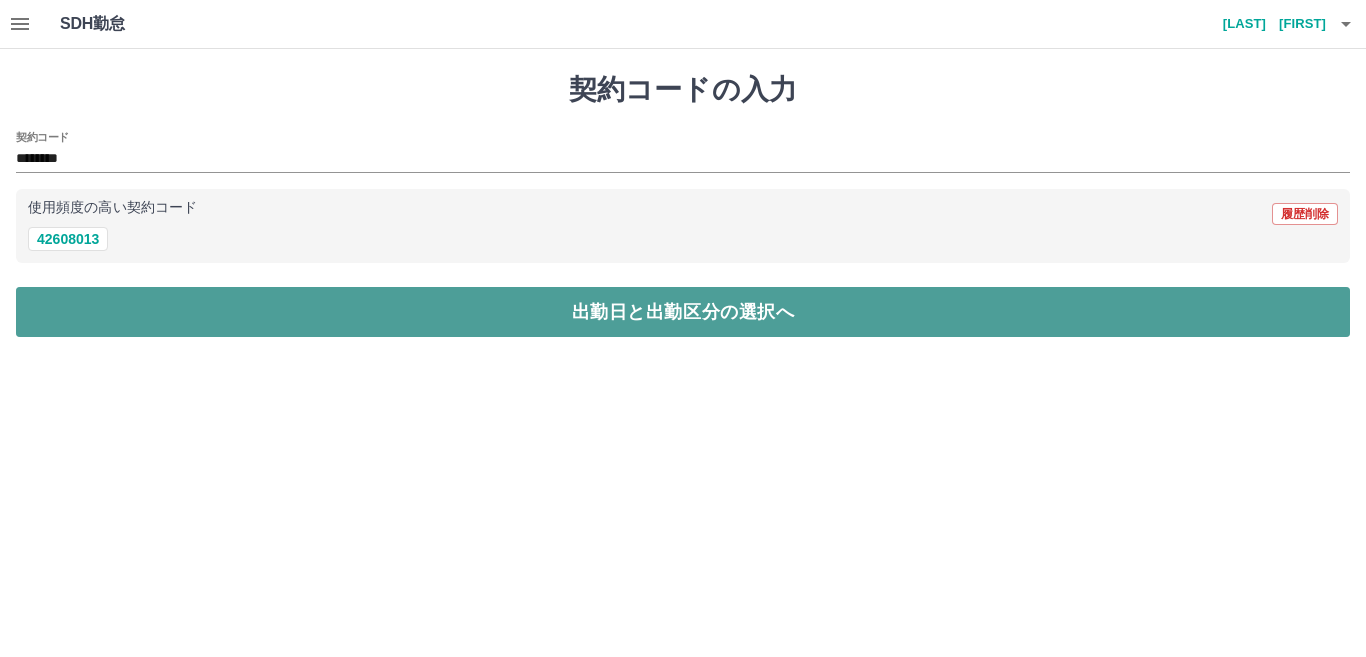 click on "出勤日と出勤区分の選択へ" at bounding box center (683, 312) 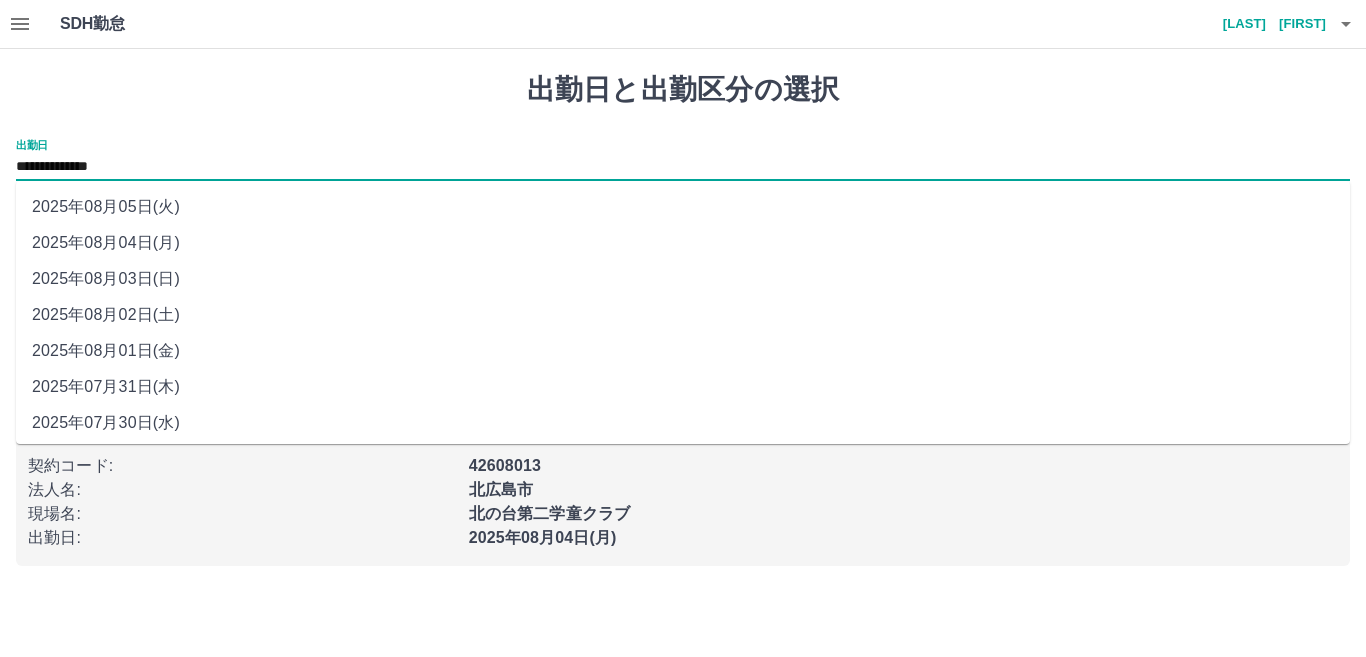 click on "**********" at bounding box center [683, 167] 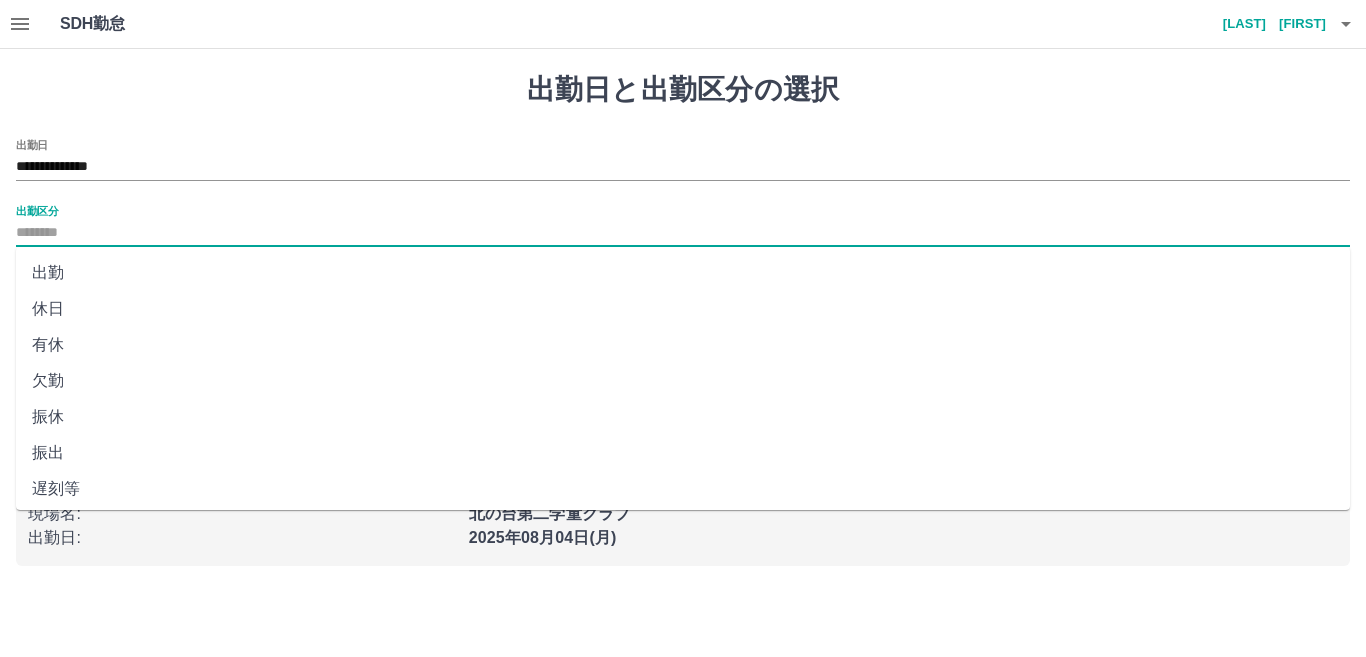 click on "出勤区分" at bounding box center (683, 233) 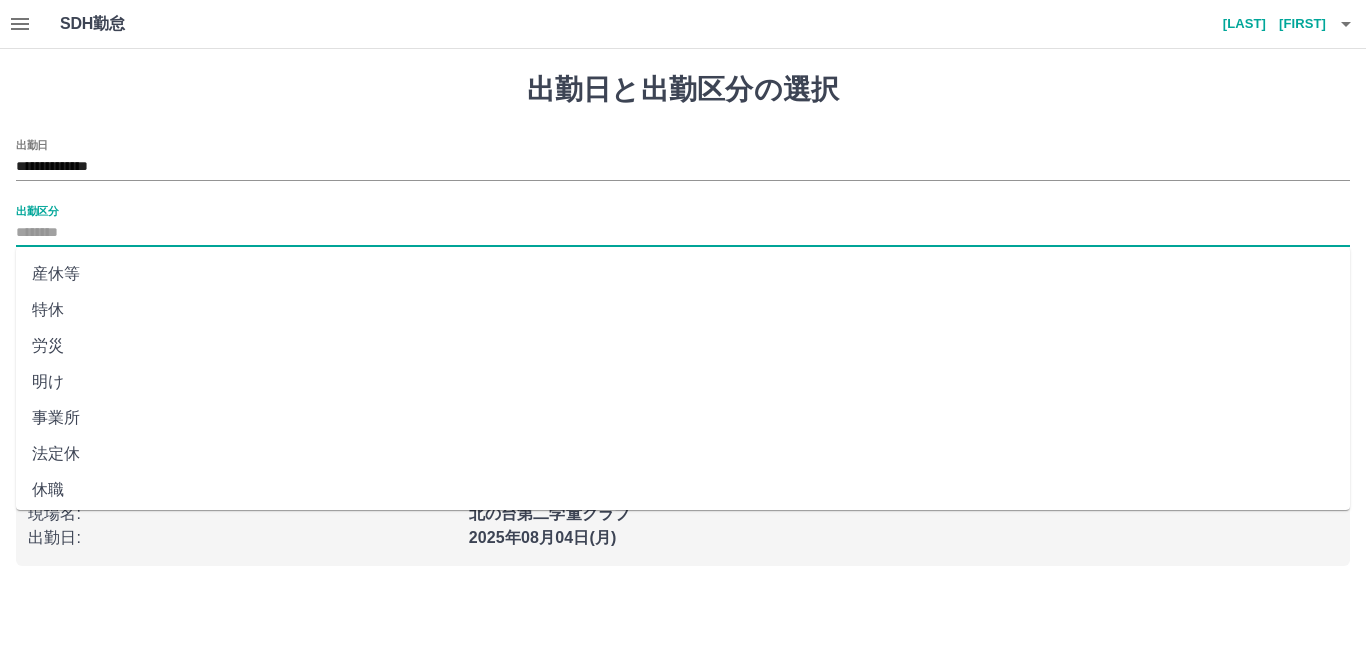 scroll, scrollTop: 398, scrollLeft: 0, axis: vertical 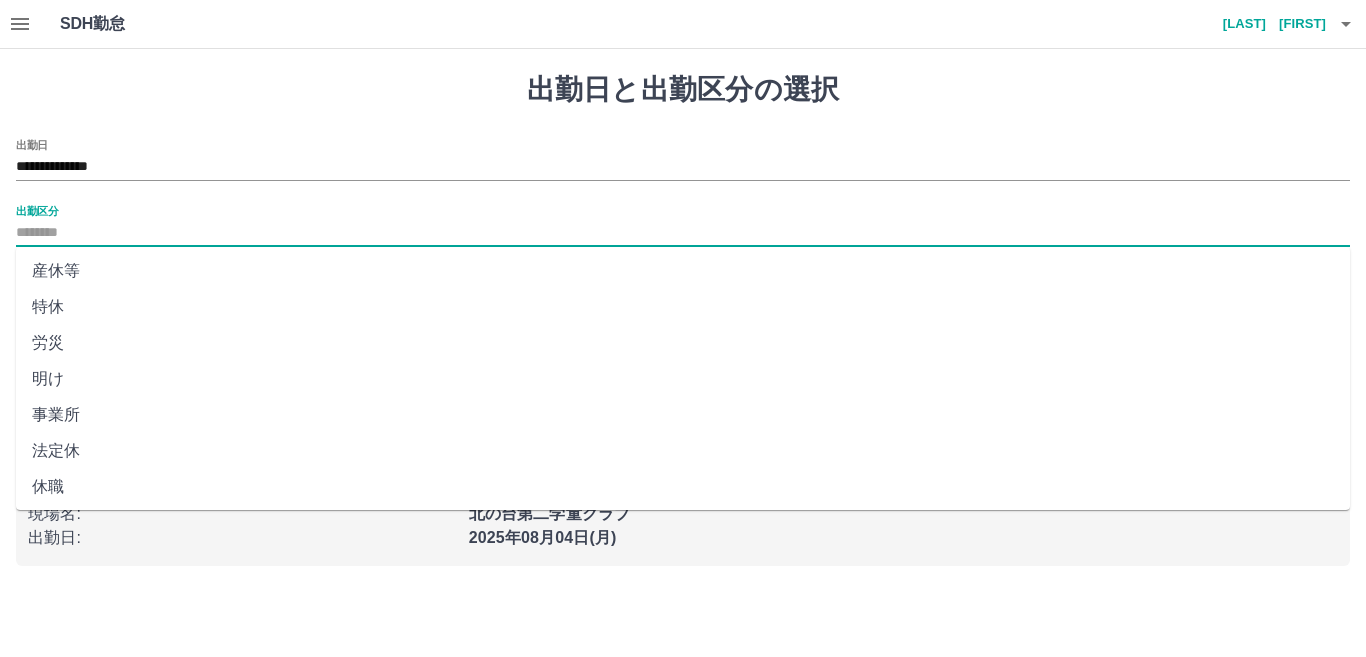 click on "法定休" at bounding box center [683, 451] 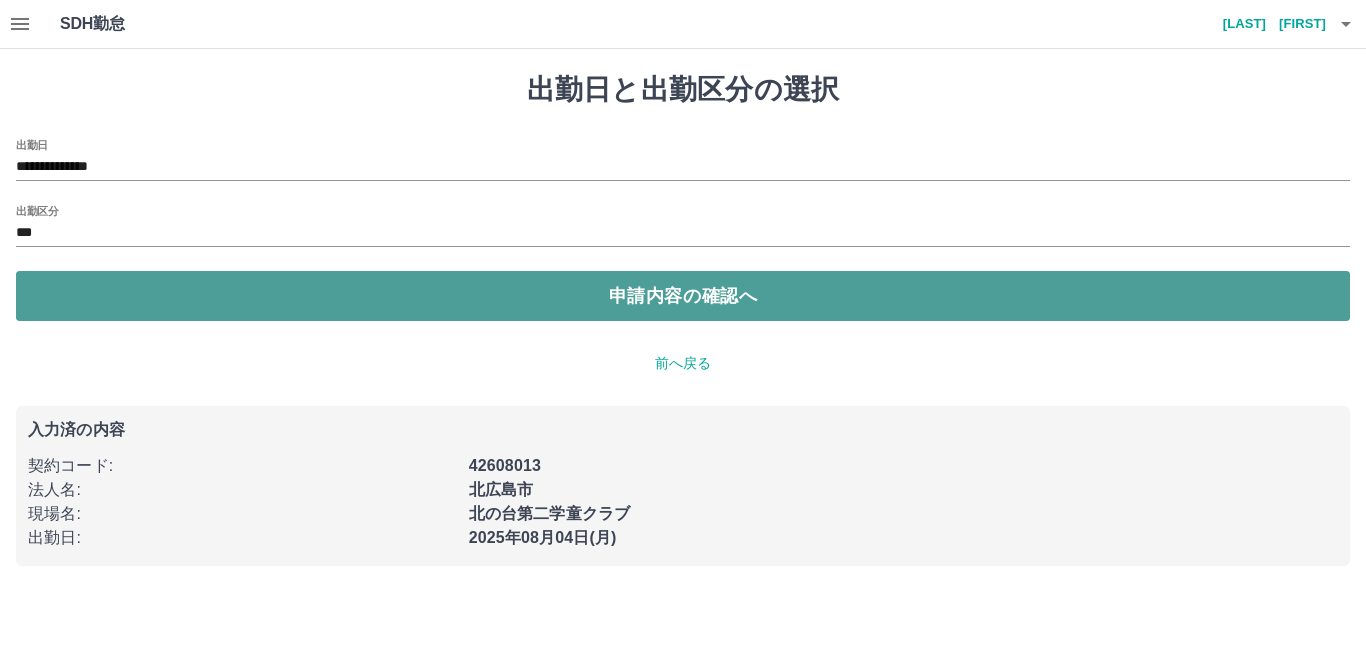 click on "申請内容の確認へ" at bounding box center (683, 296) 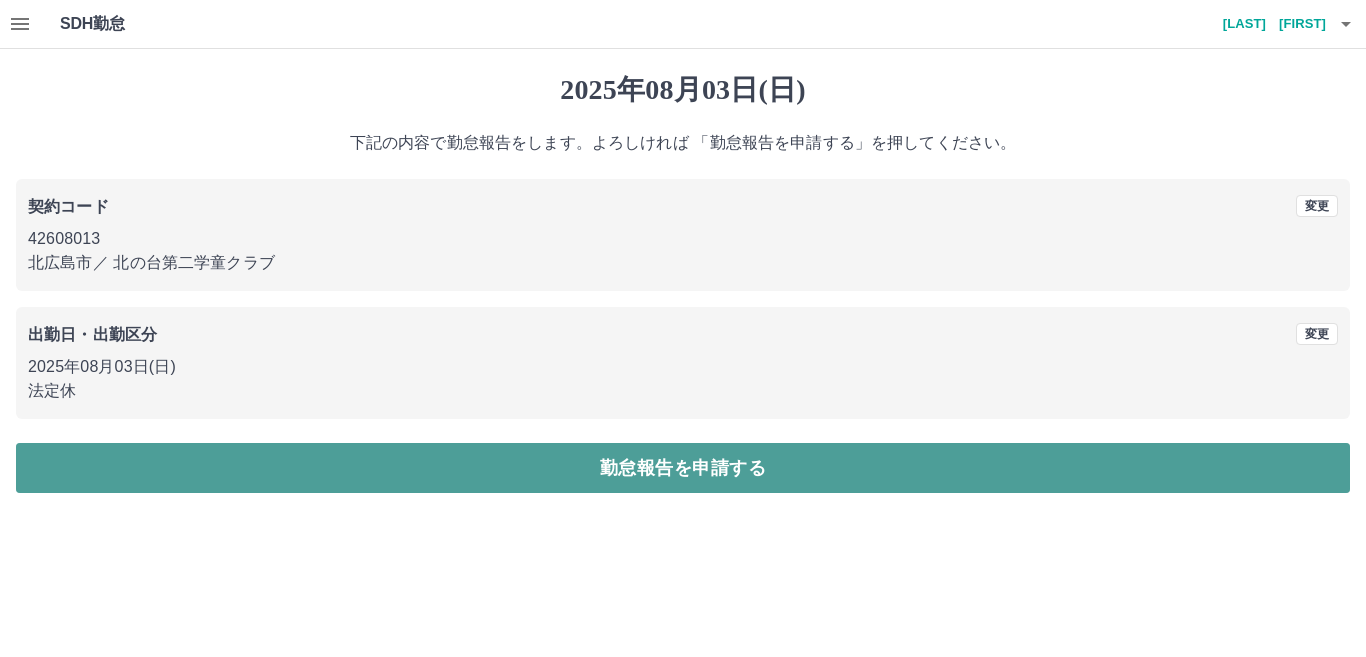 click on "勤怠報告を申請する" at bounding box center [683, 468] 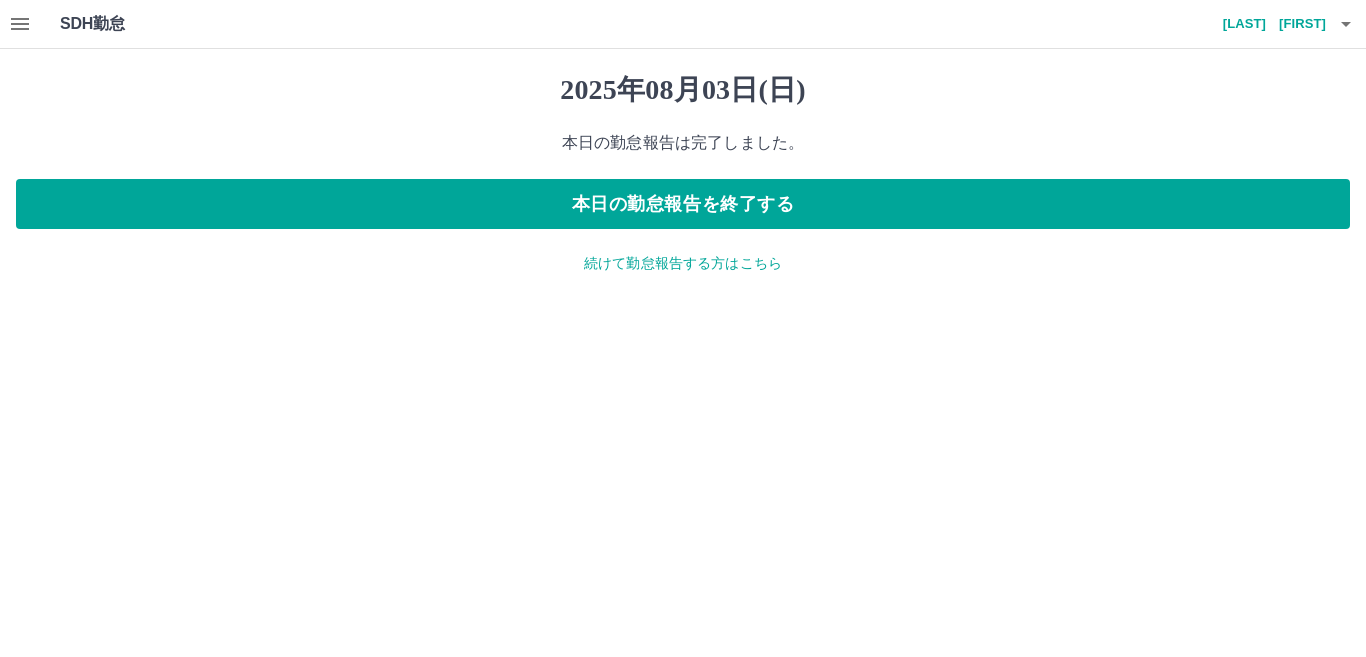 click on "続けて勤怠報告する方はこちら" at bounding box center (683, 263) 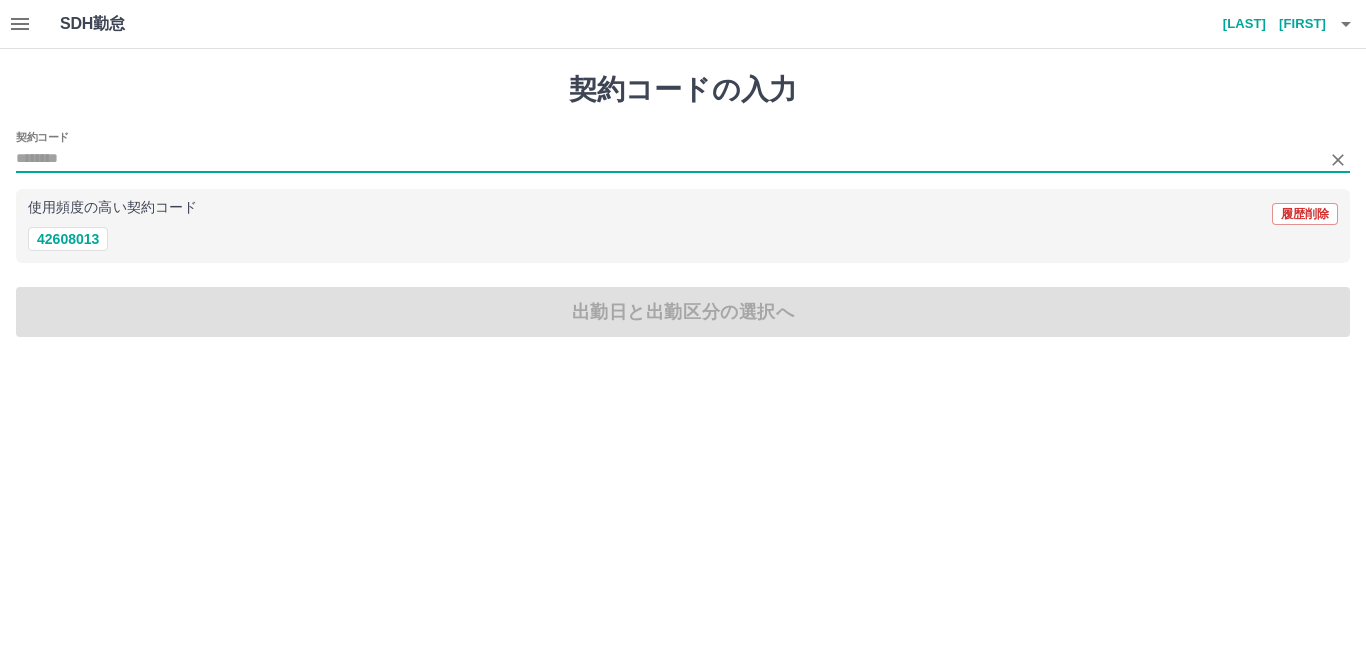 click on "契約コード" at bounding box center [668, 159] 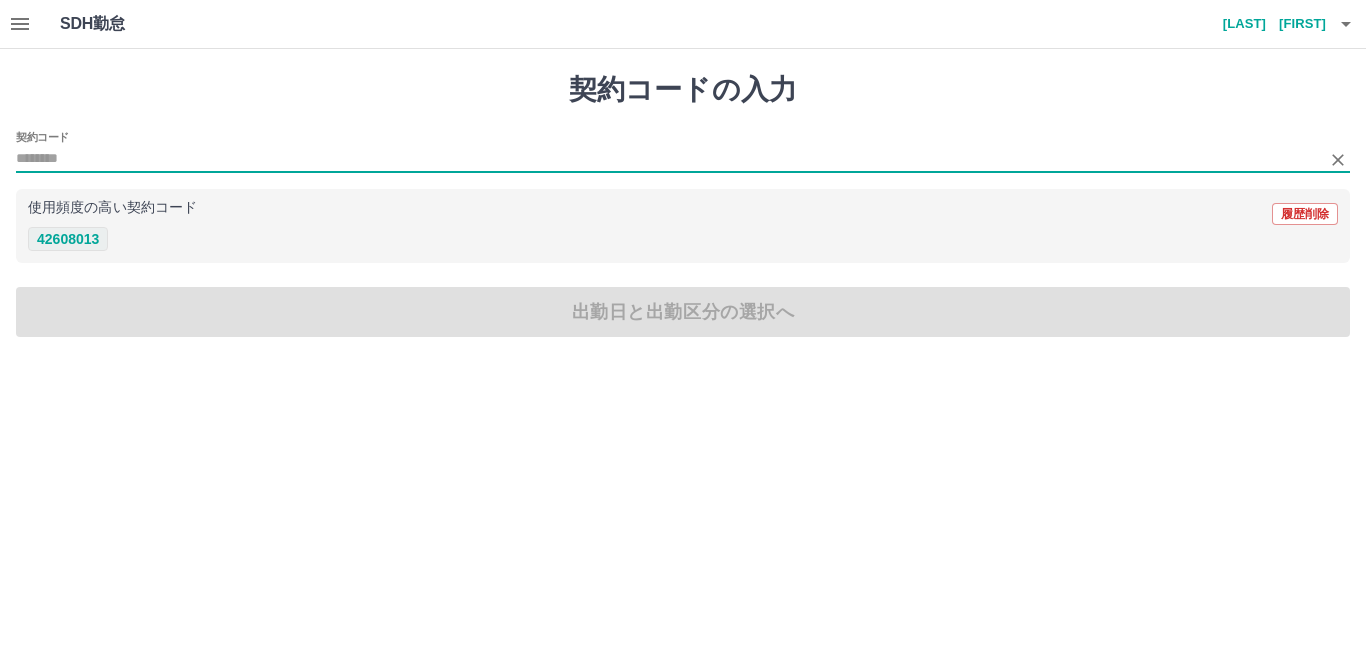 click on "42608013" at bounding box center [68, 239] 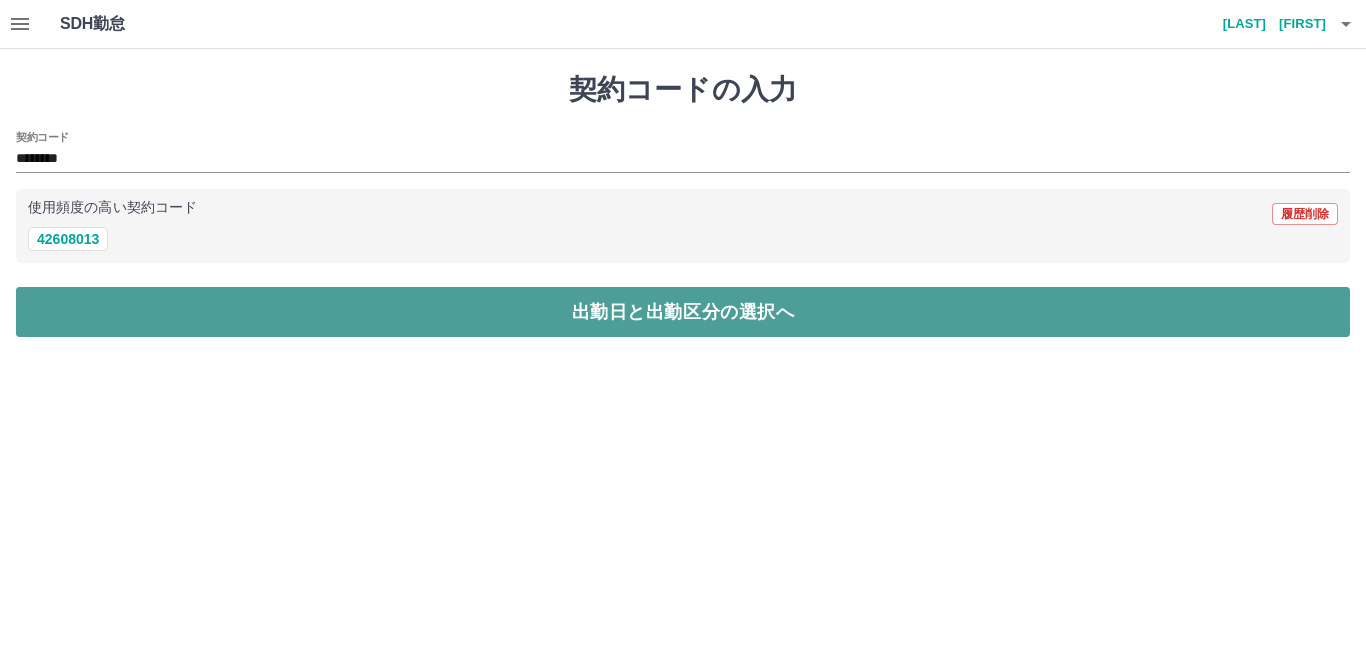 click on "出勤日と出勤区分の選択へ" at bounding box center [683, 312] 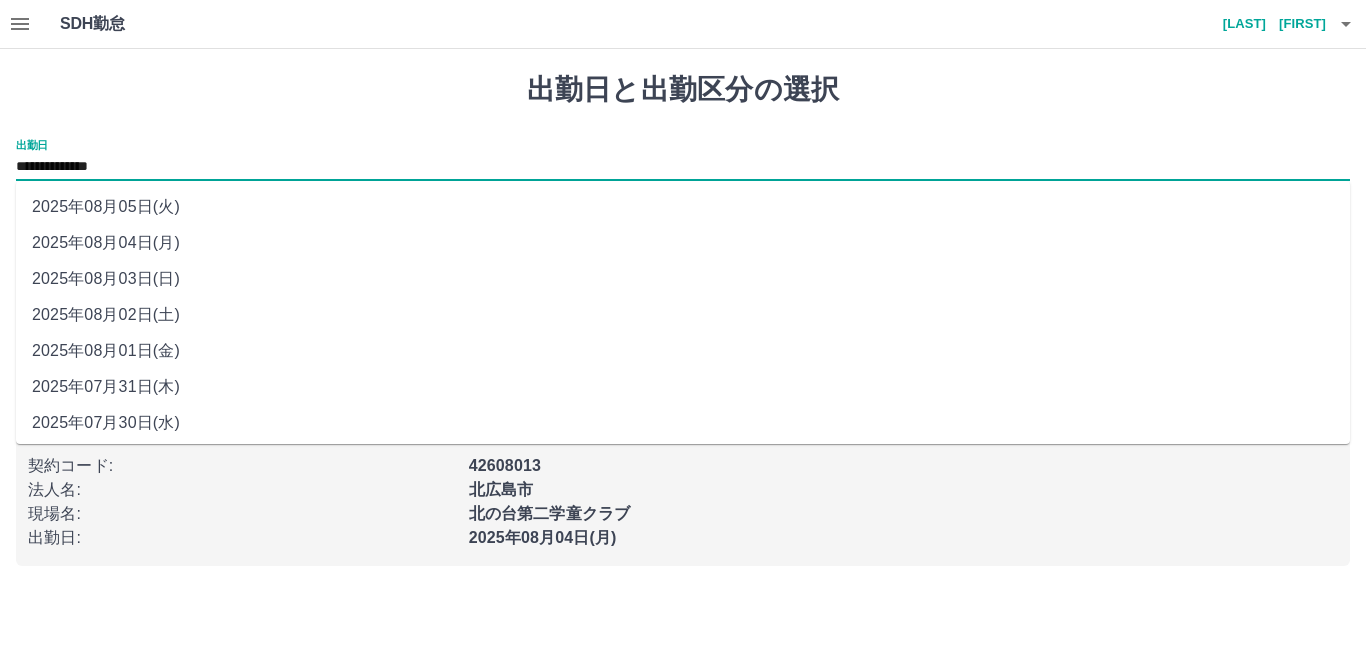 click on "**********" at bounding box center (683, 167) 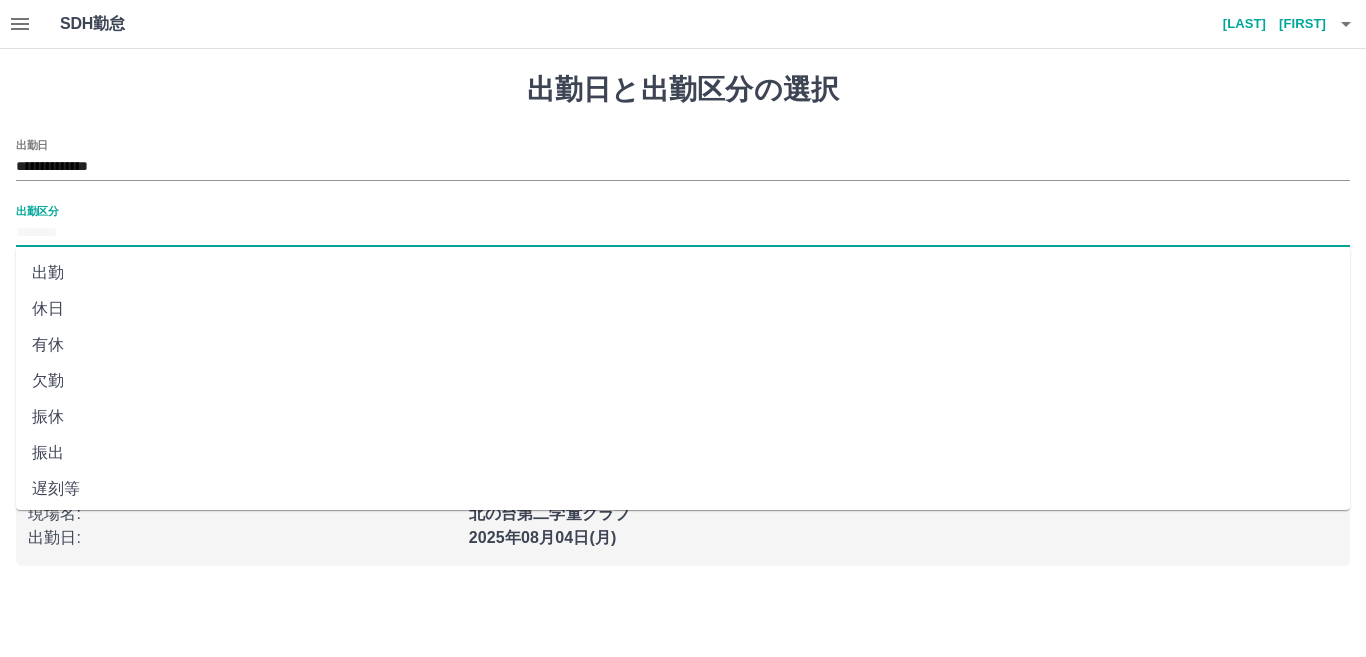 click on "出勤区分" at bounding box center [683, 233] 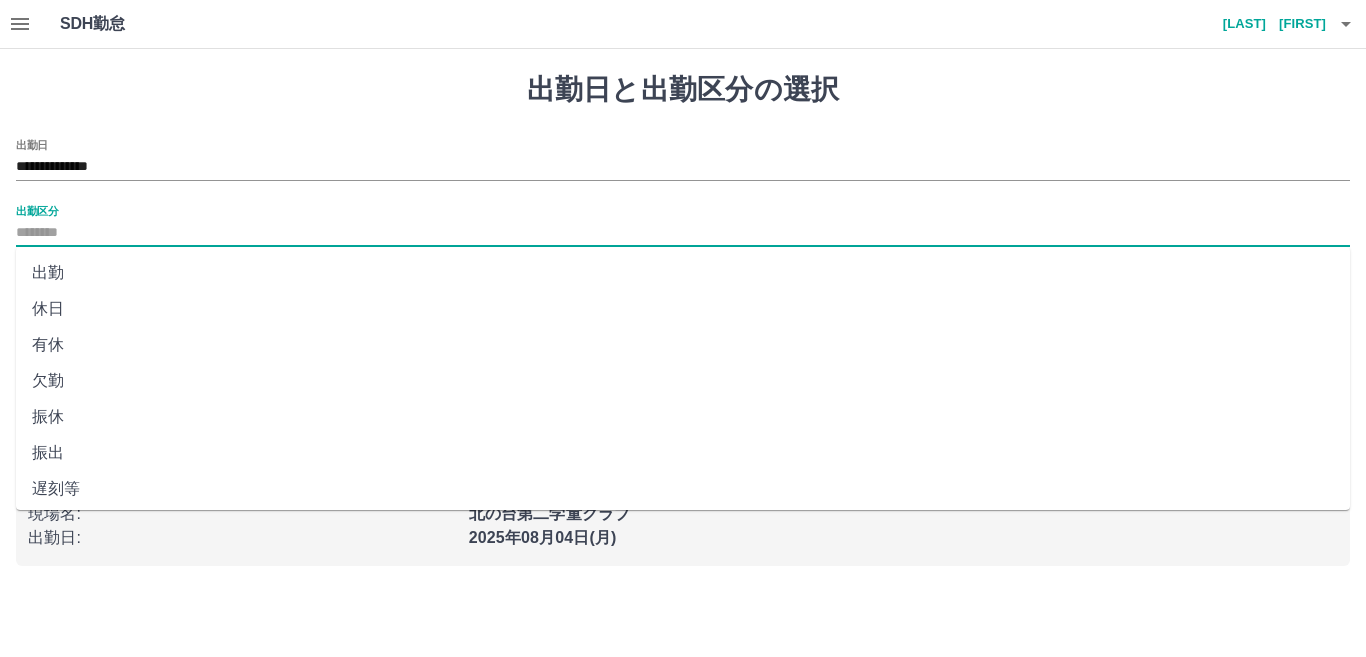 click on "休日" at bounding box center (683, 309) 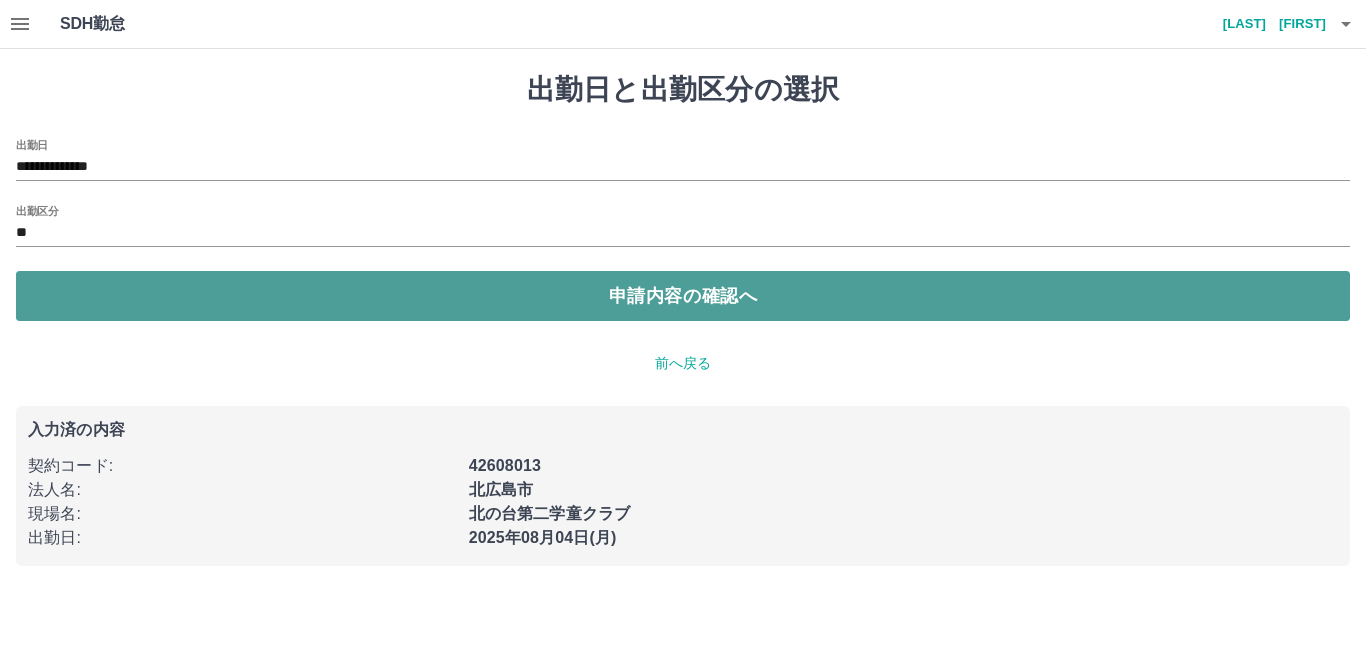 drag, startPoint x: 658, startPoint y: 303, endPoint x: 675, endPoint y: 294, distance: 19.235384 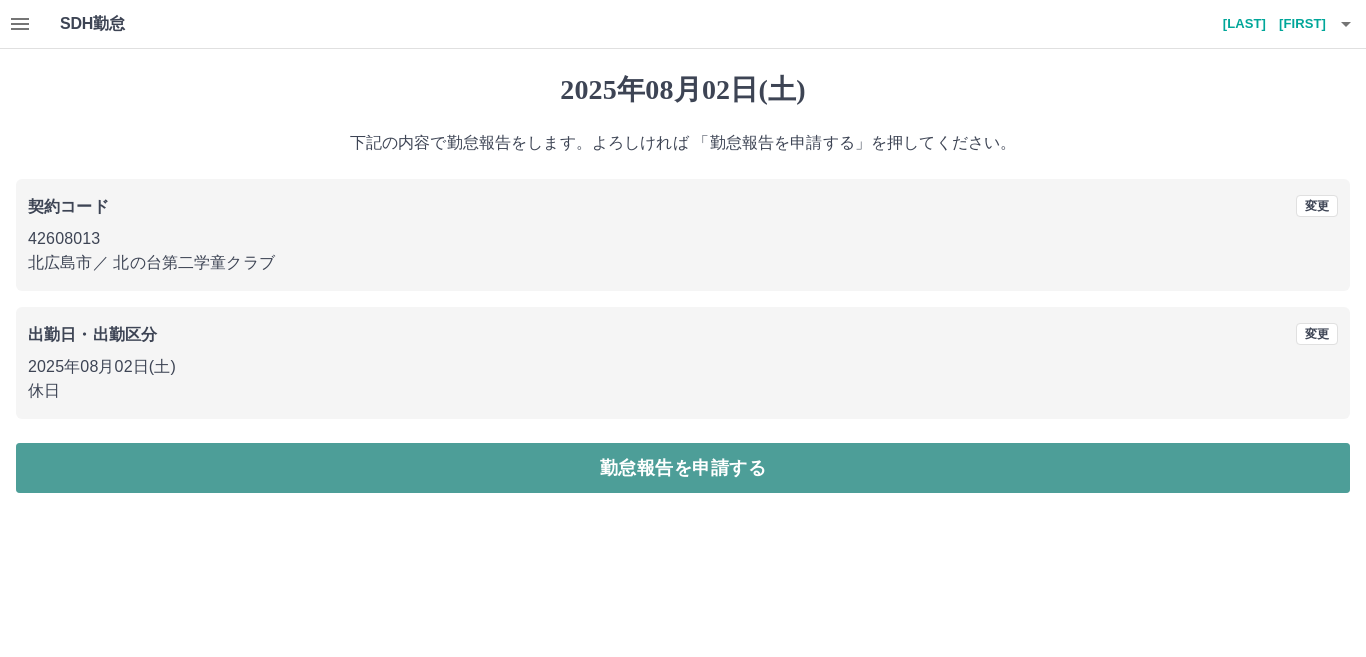click on "勤怠報告を申請する" at bounding box center (683, 468) 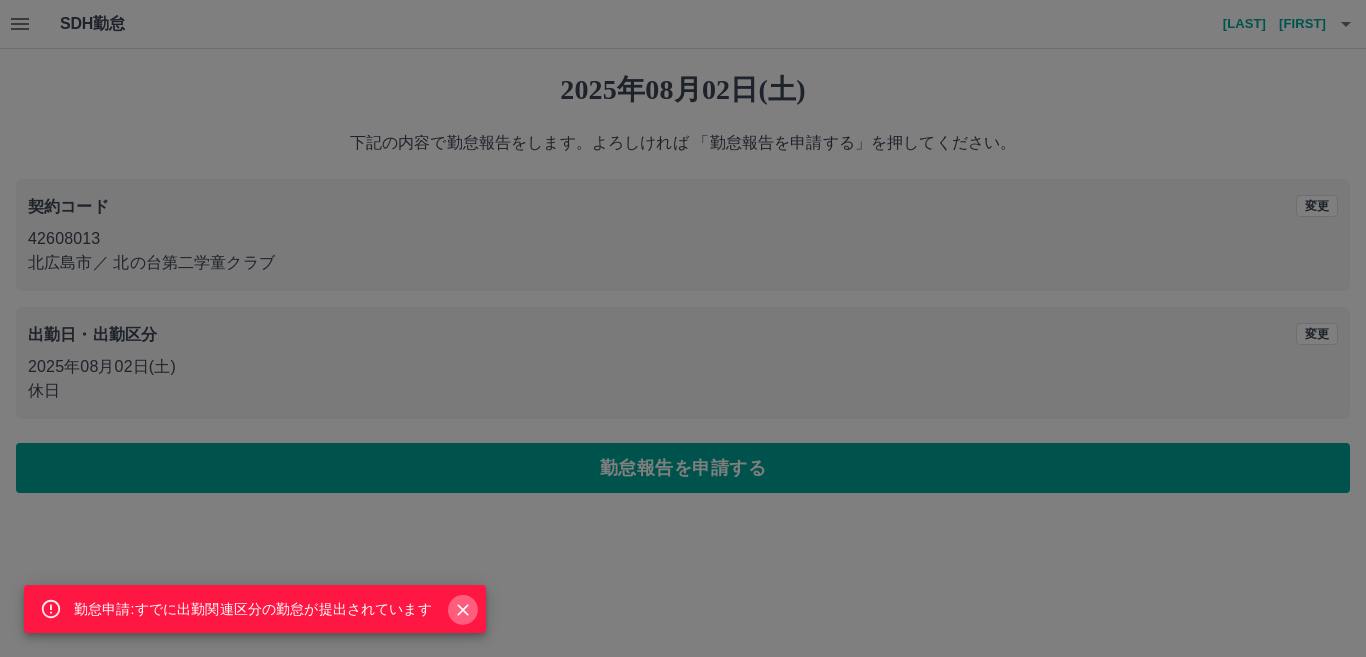click 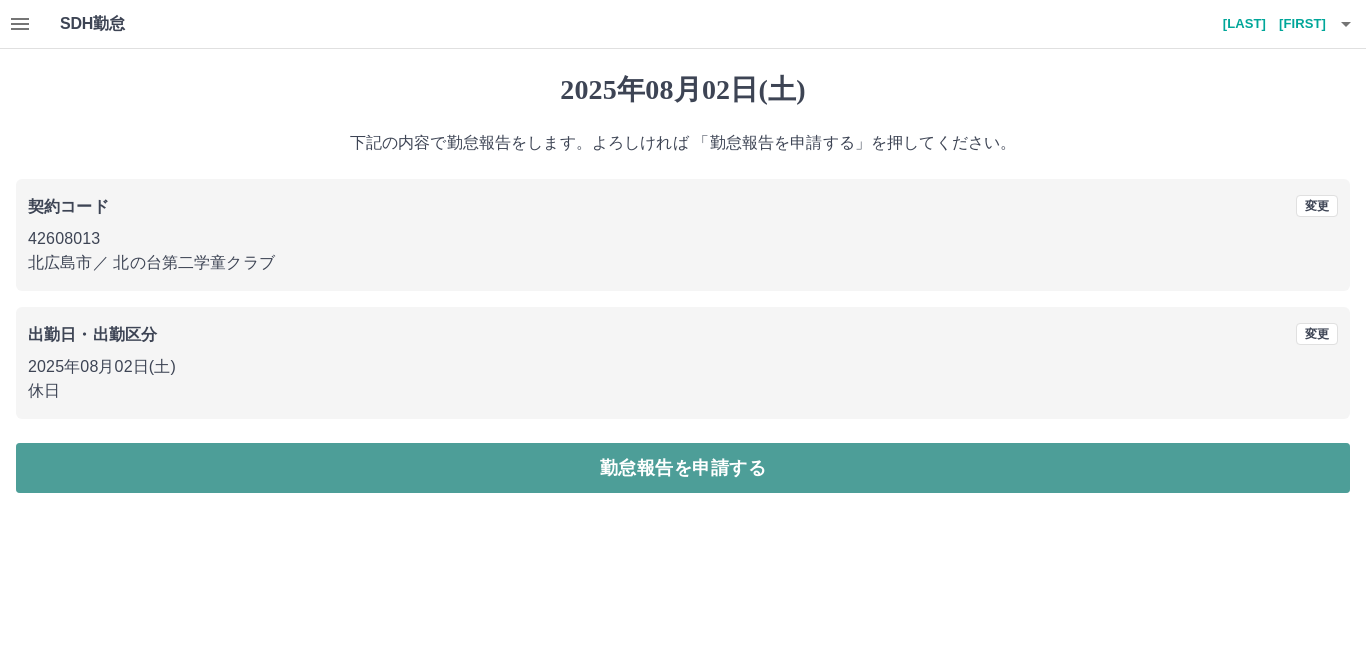 click on "勤怠報告を申請する" at bounding box center [683, 468] 